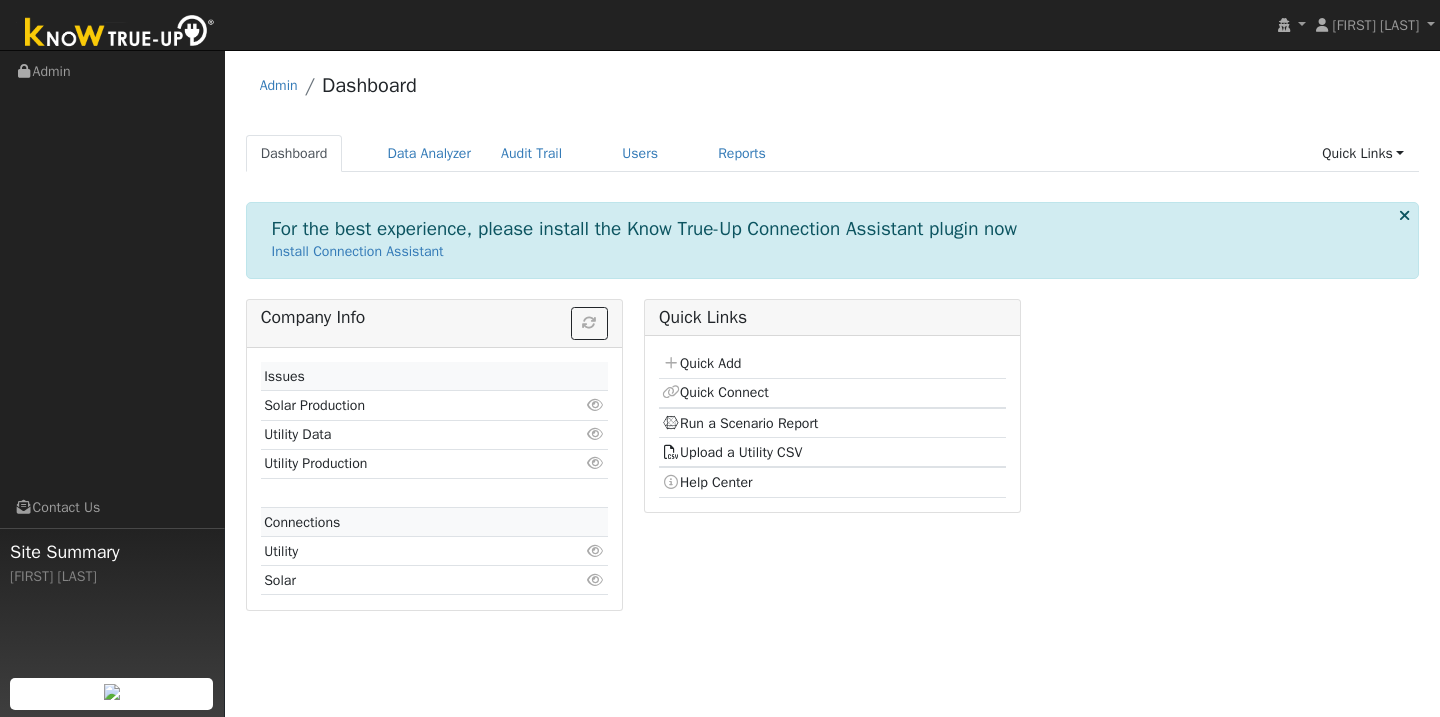 scroll, scrollTop: 0, scrollLeft: 0, axis: both 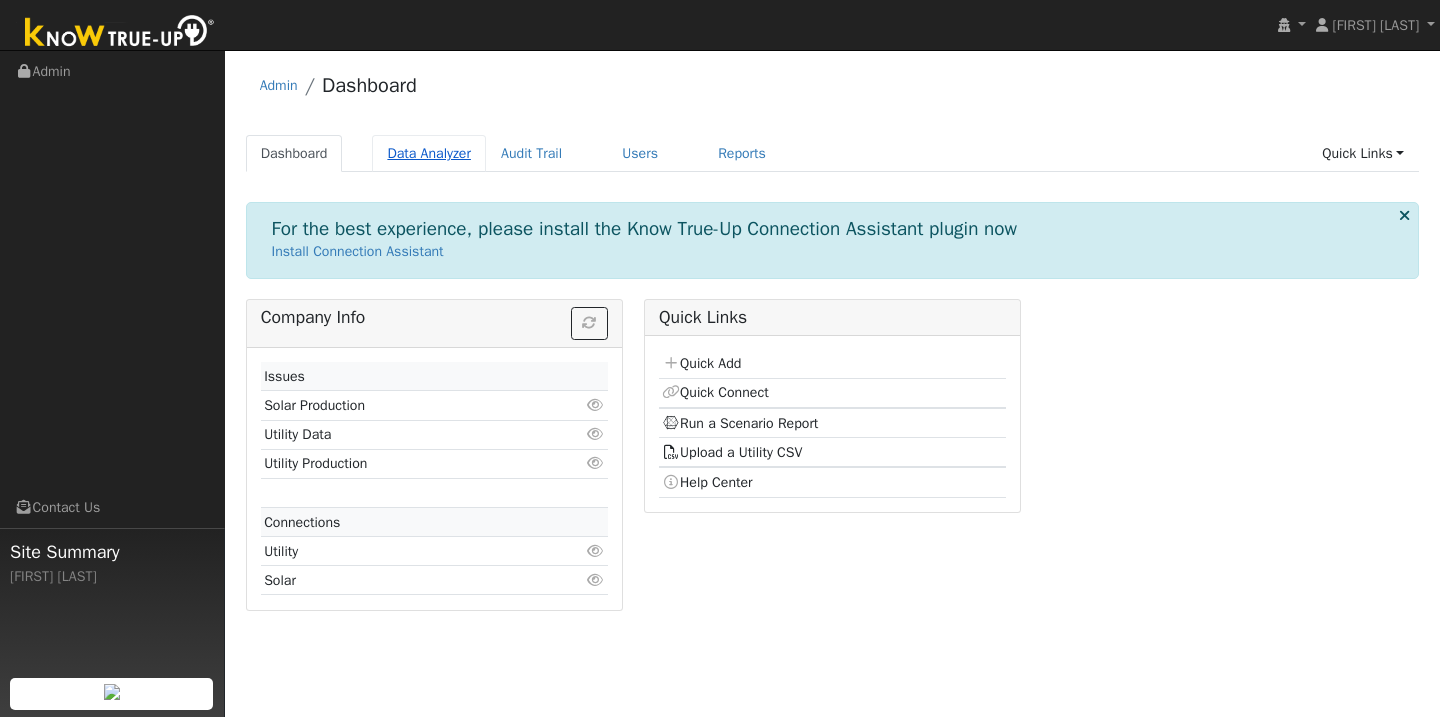 click on "Data Analyzer" at bounding box center (429, 153) 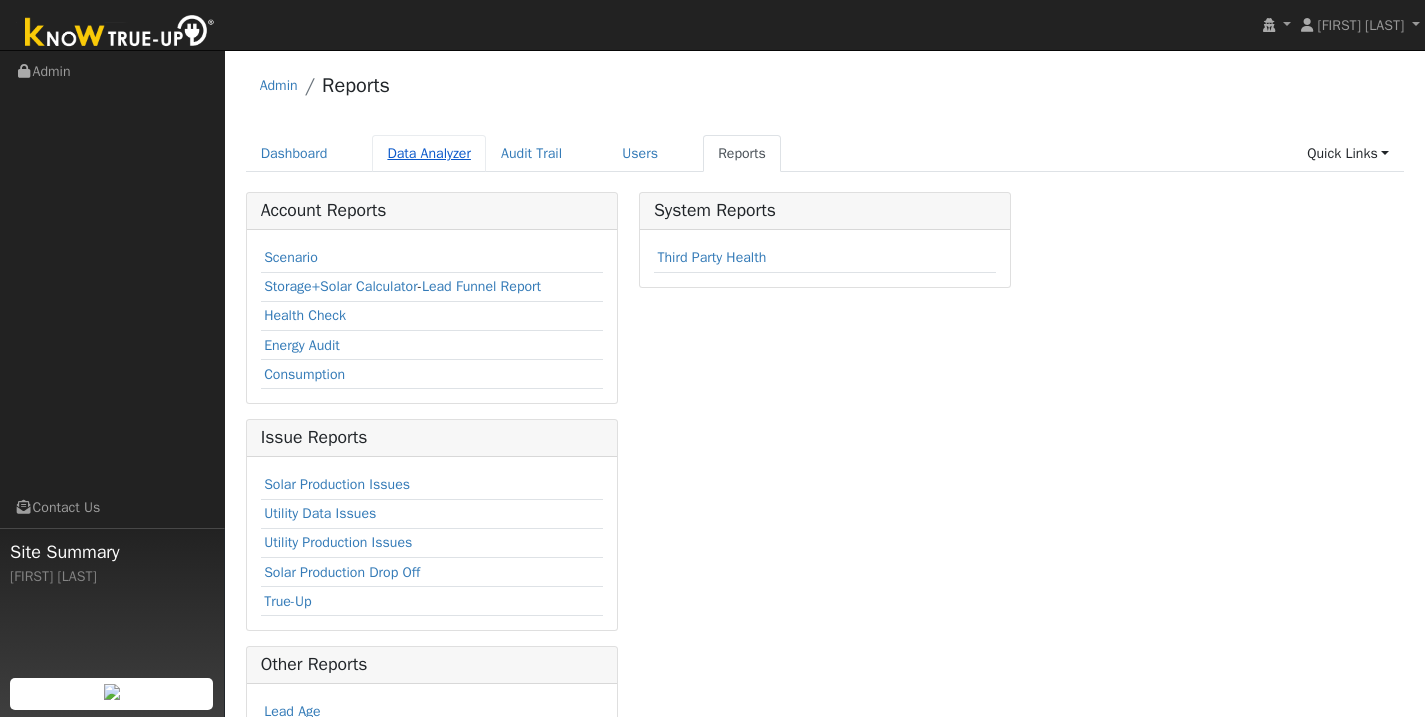 scroll, scrollTop: 0, scrollLeft: 0, axis: both 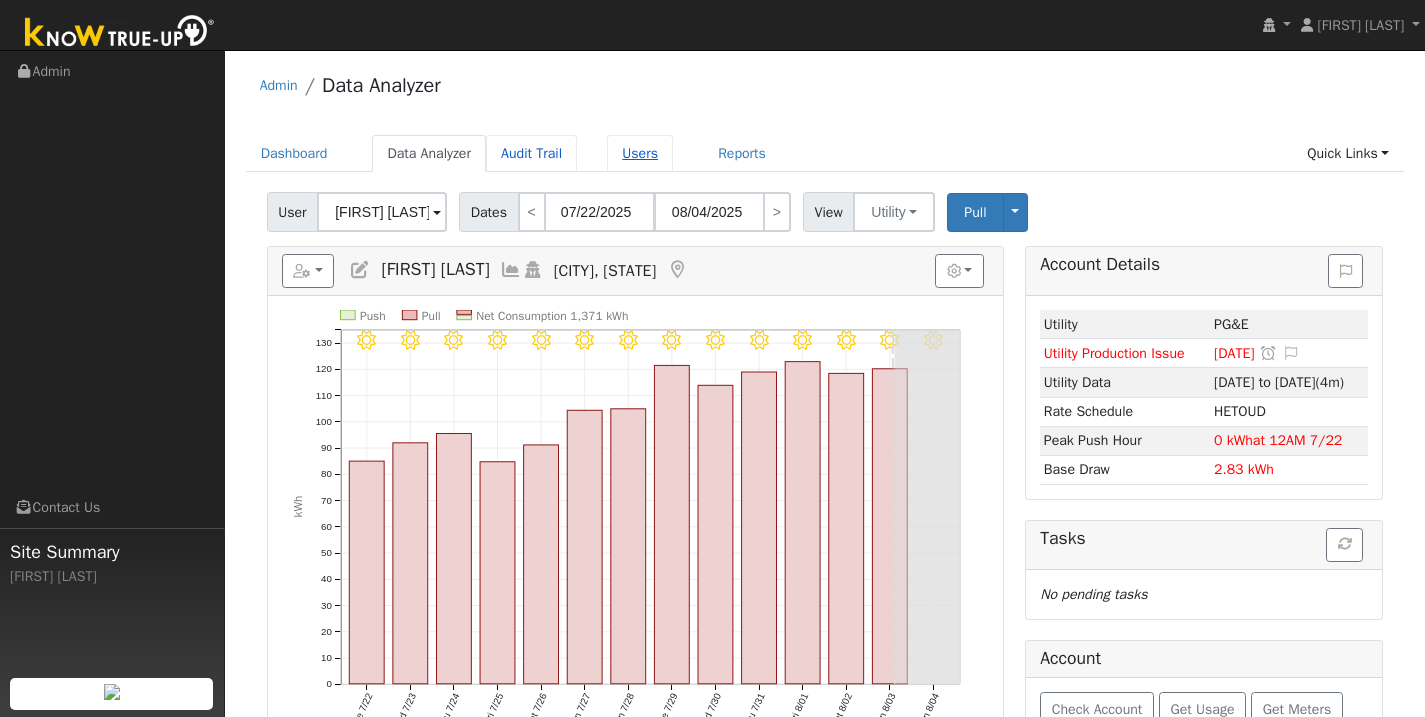drag, startPoint x: 534, startPoint y: 157, endPoint x: 654, endPoint y: 155, distance: 120.01666 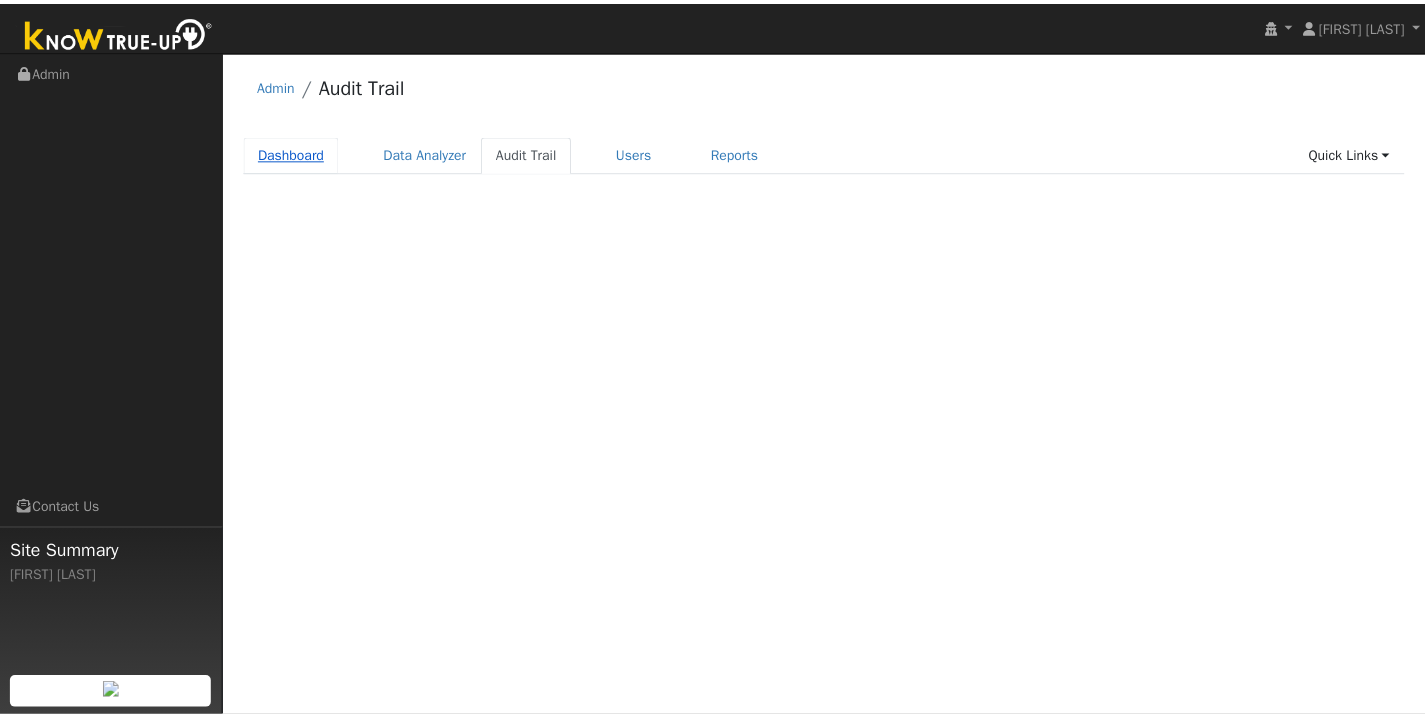 scroll, scrollTop: 0, scrollLeft: 0, axis: both 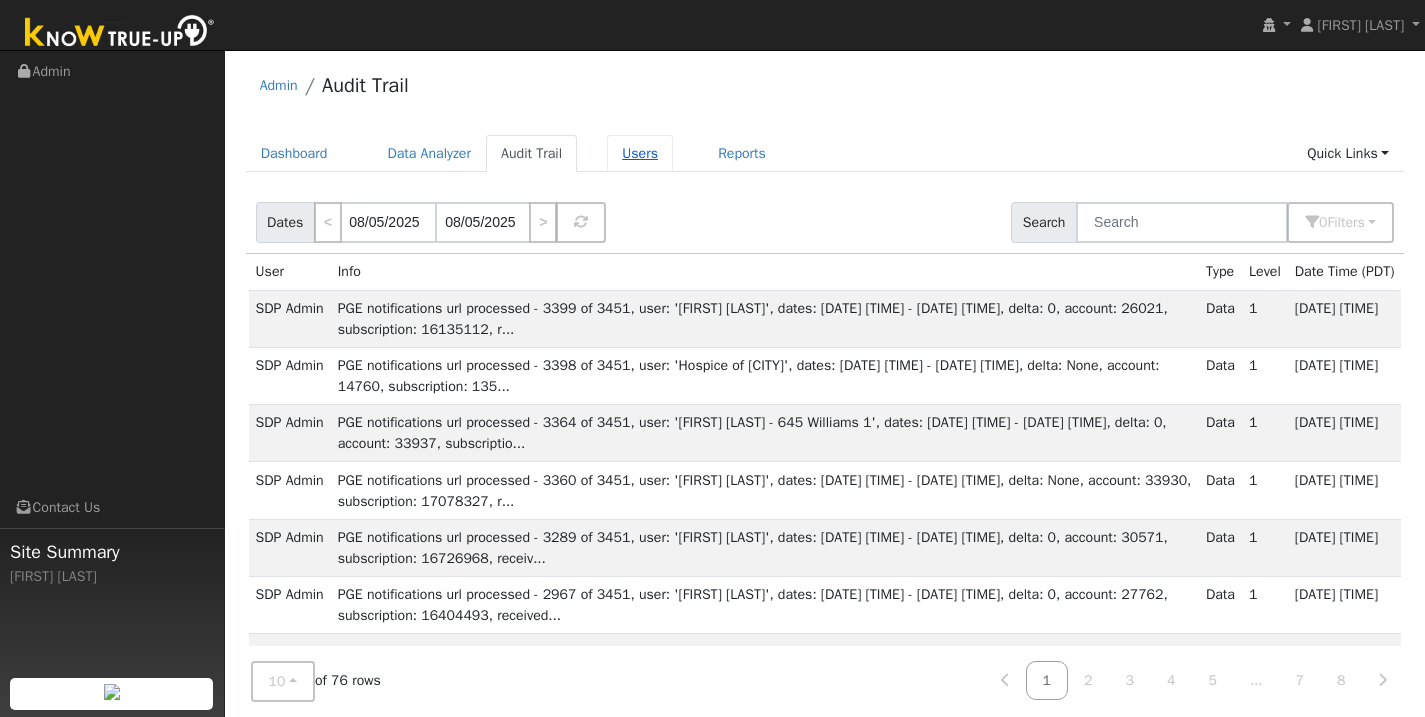 click on "Users" at bounding box center [640, 153] 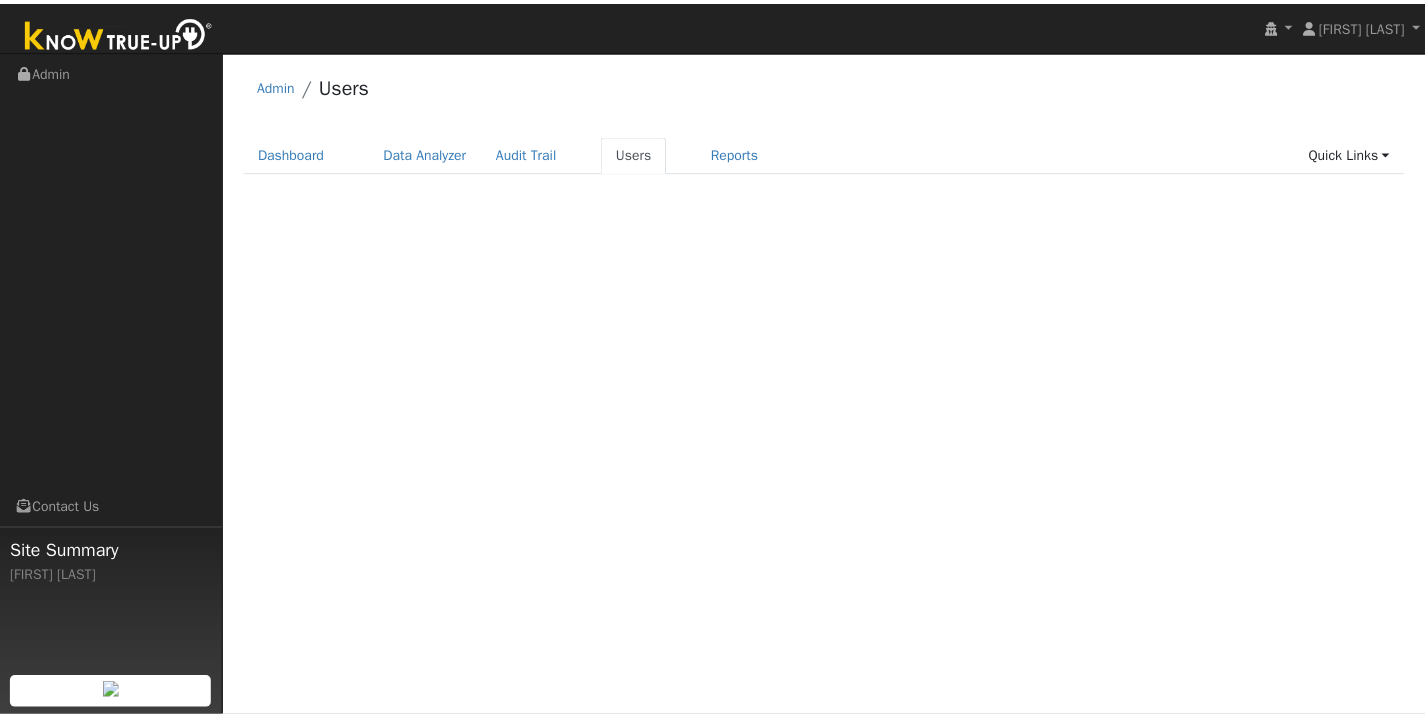 scroll, scrollTop: 0, scrollLeft: 0, axis: both 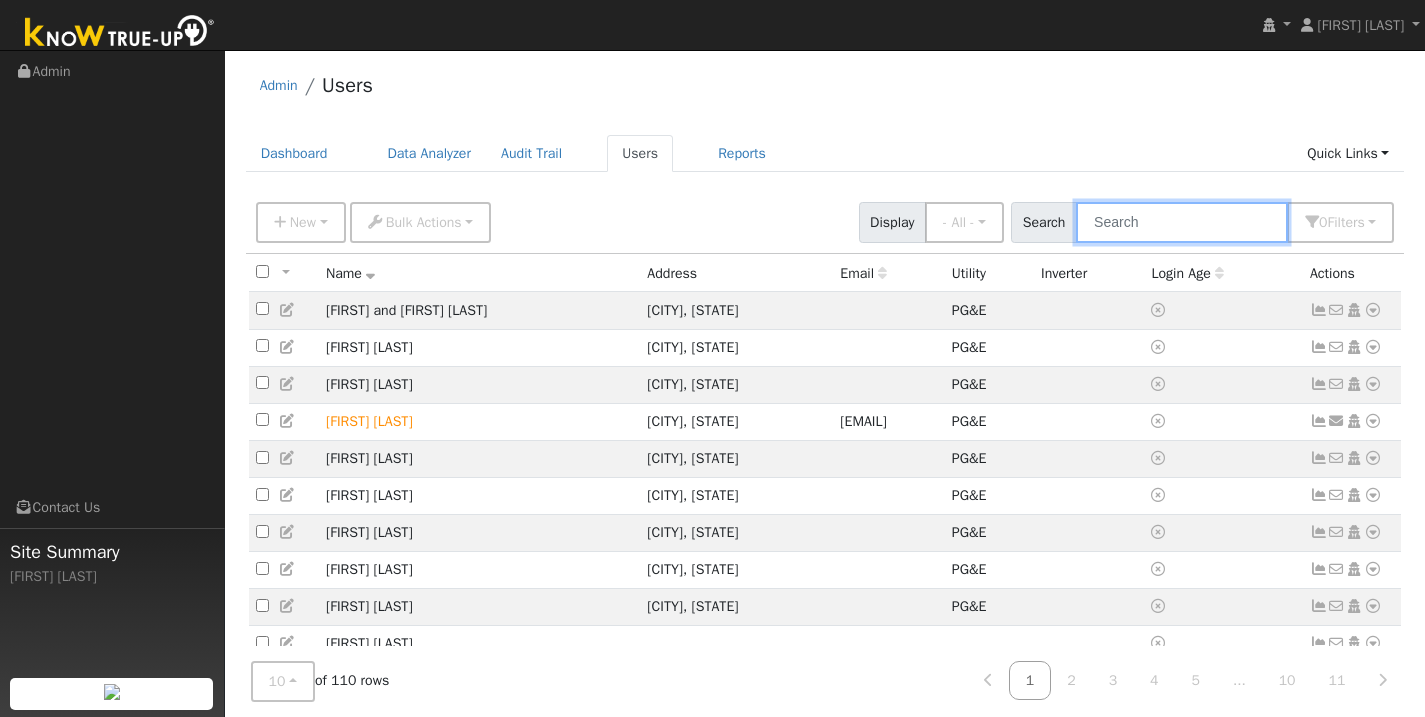 click at bounding box center [1182, 222] 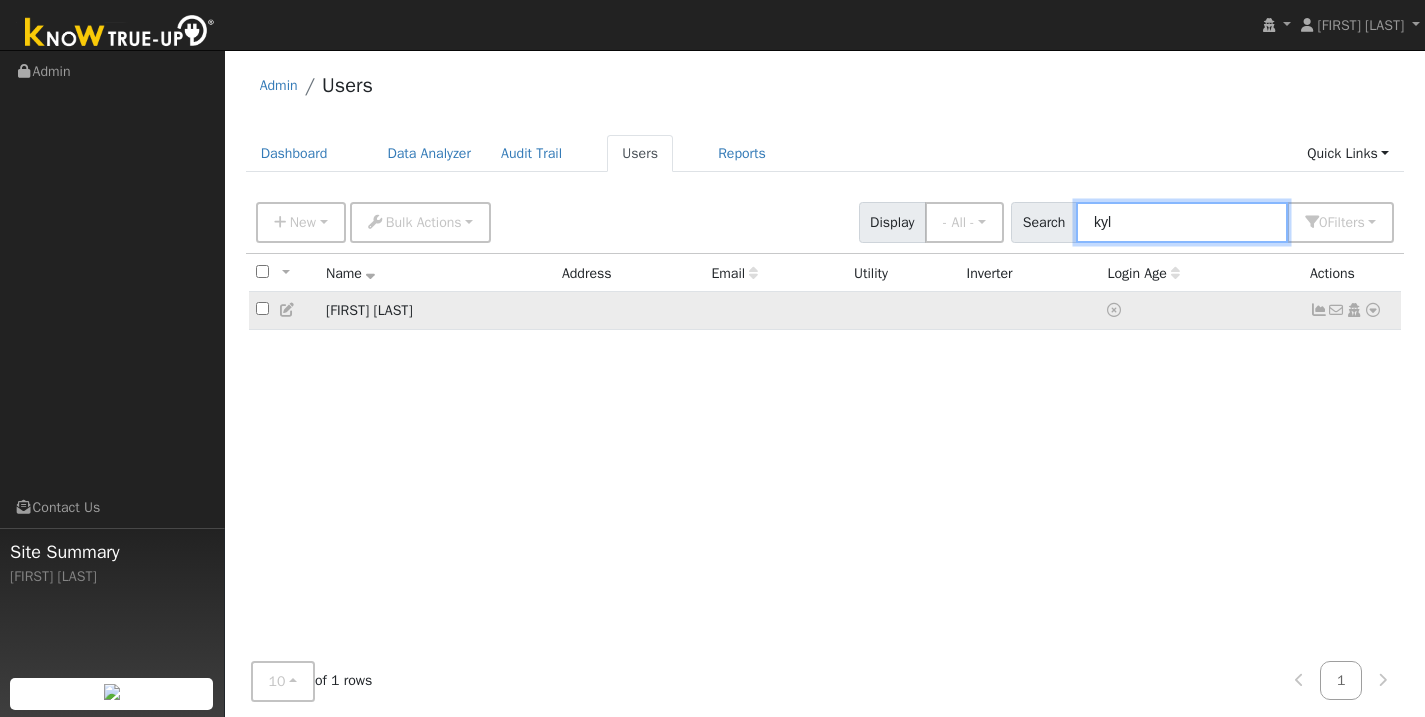 type on "kyl" 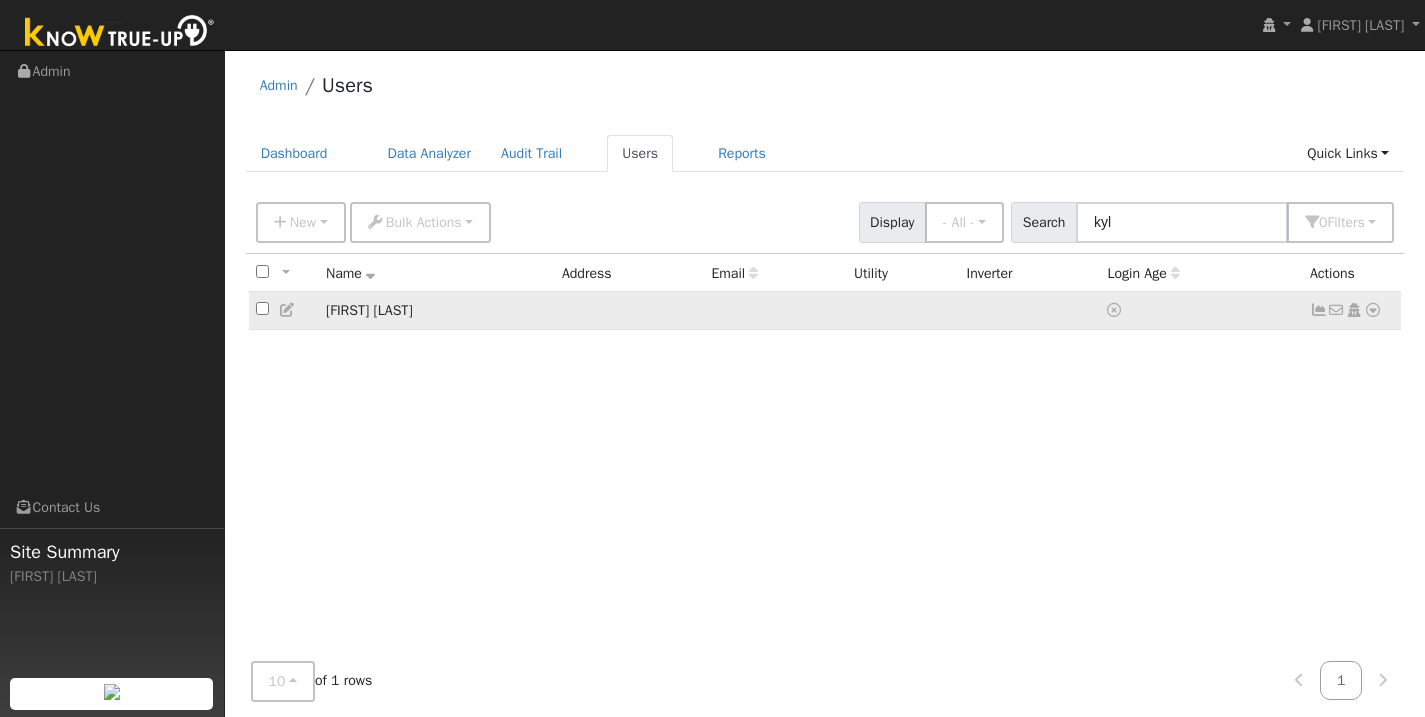 click on "KYLIE Seifert" at bounding box center [437, 310] 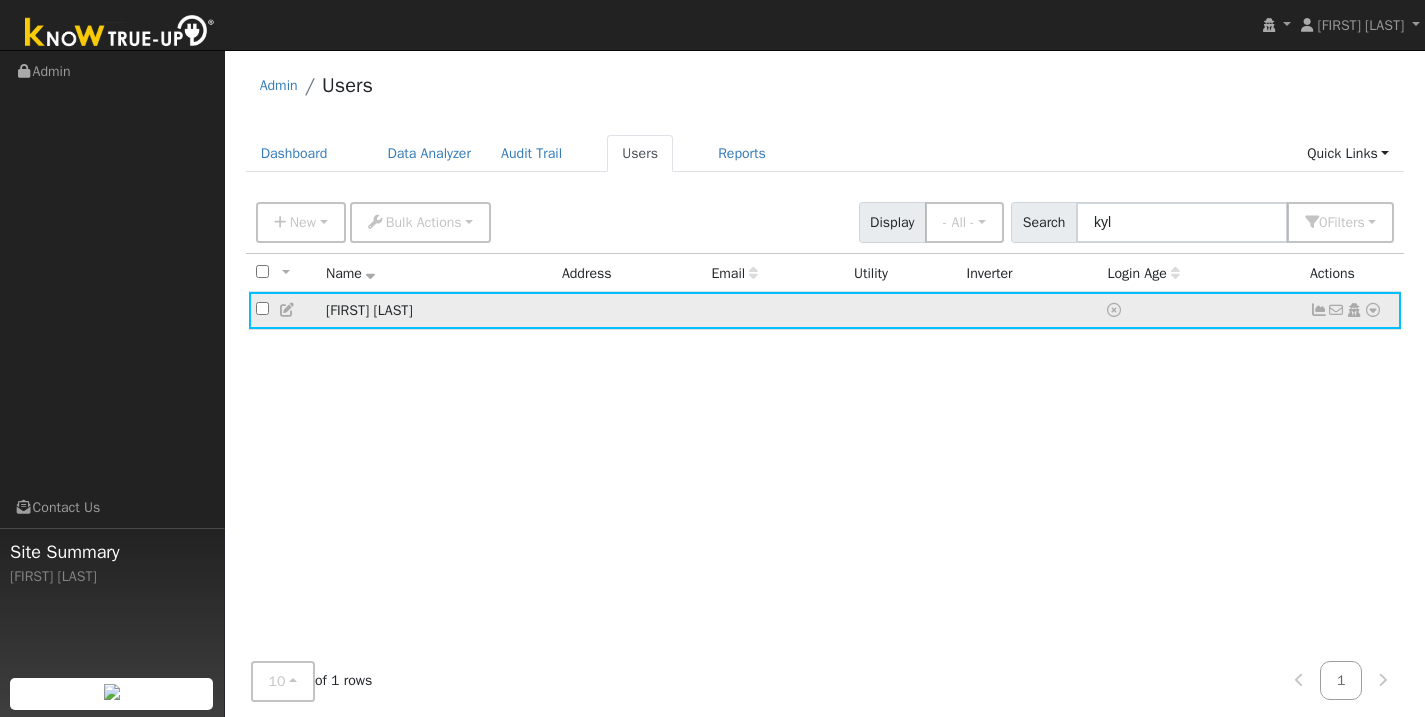 click on "No email address Send Email... Copy a Link Reset Password Open Access  Data Analyzer  Reports Scenario Health Check Energy Audit Account Timeline User Audit Trail  Interval Data Import From CSV  Connect  Utility  Solar  Delete User" 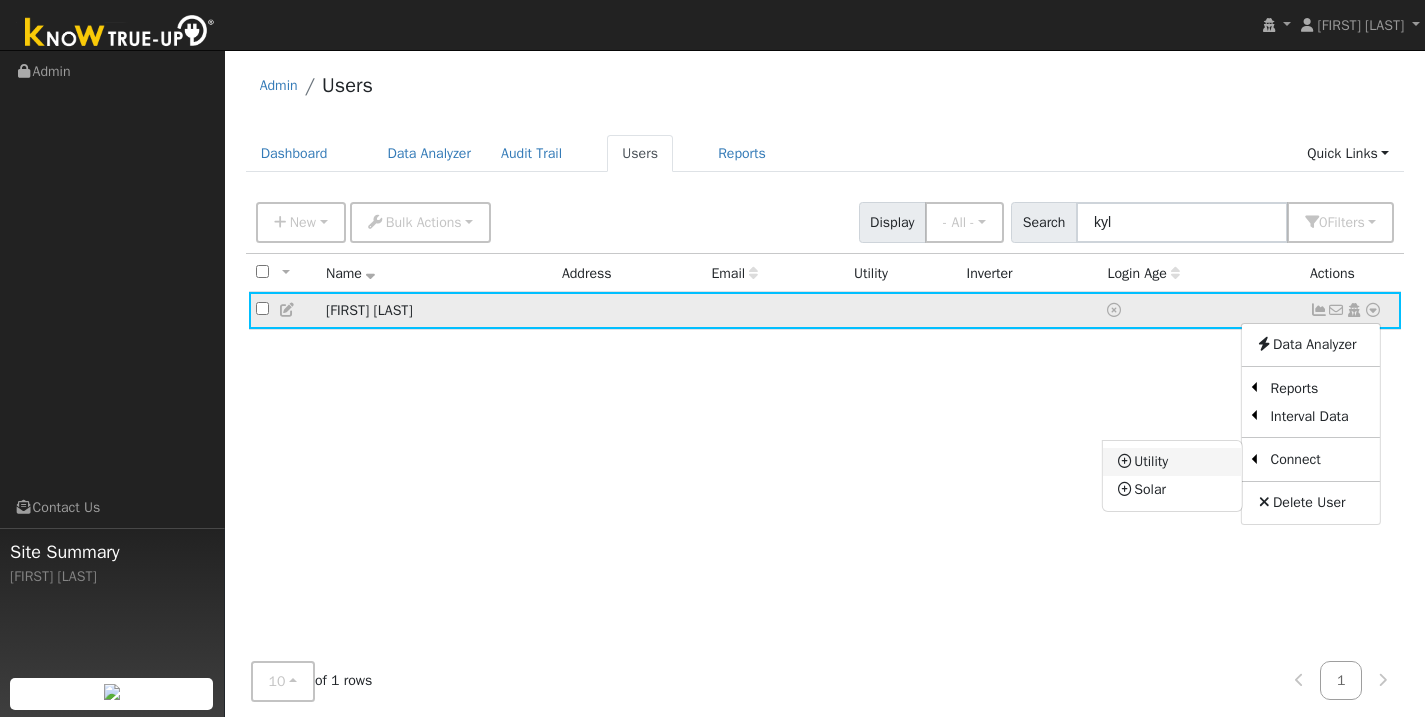 click at bounding box center [1126, 461] 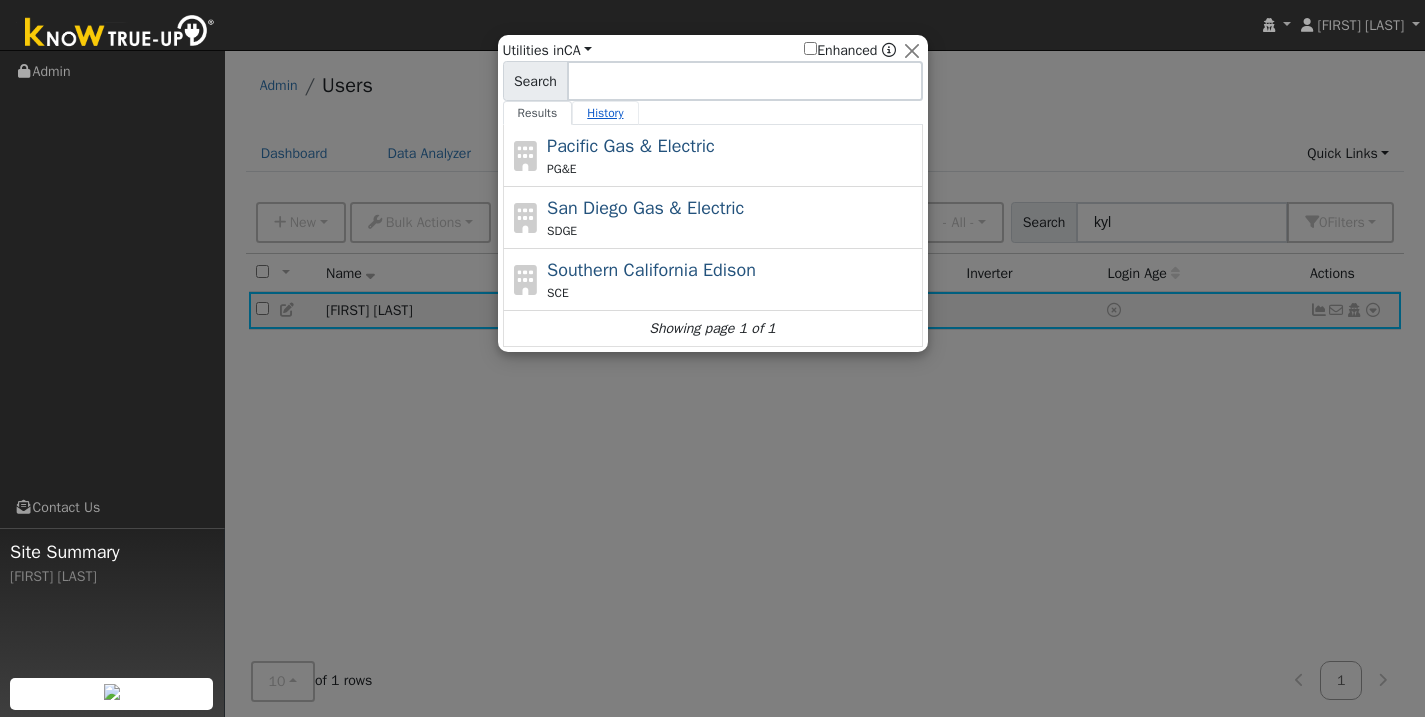click on "History" at bounding box center [605, 113] 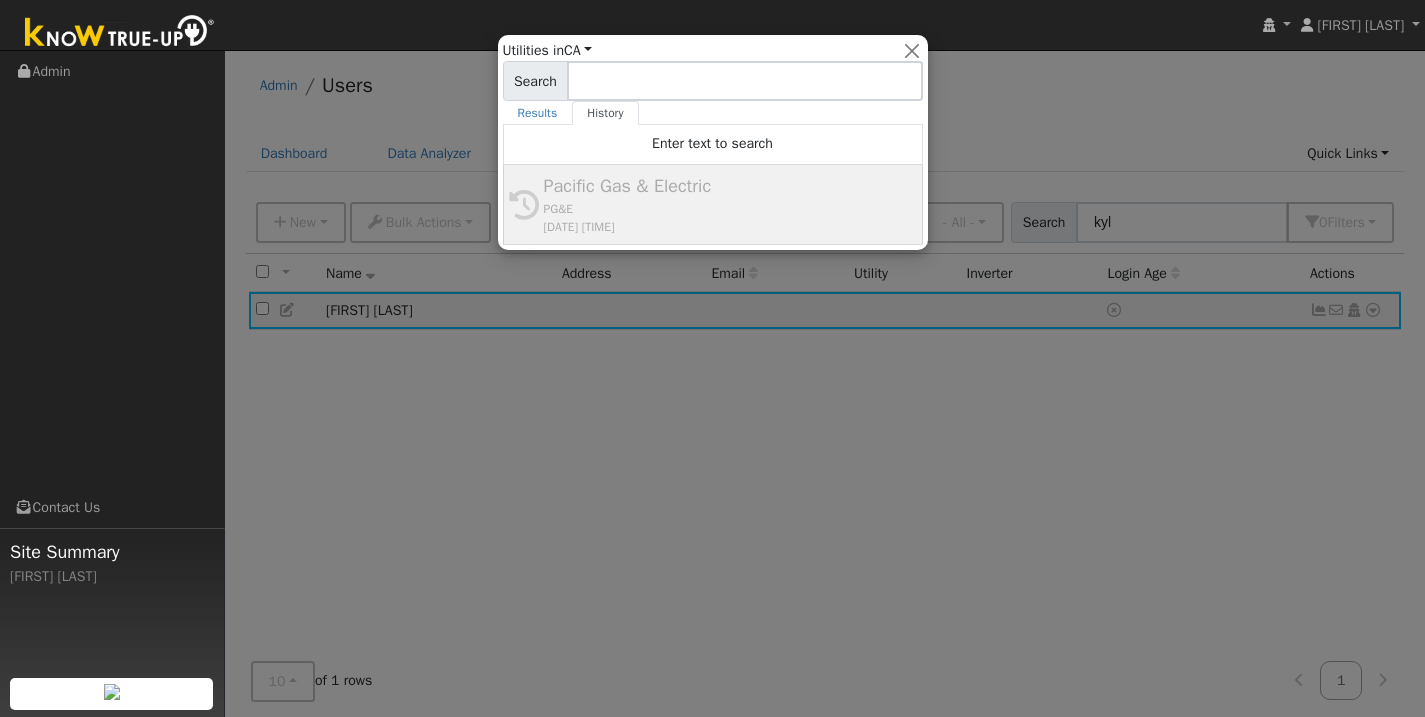 click on "Search" at bounding box center [536, 81] 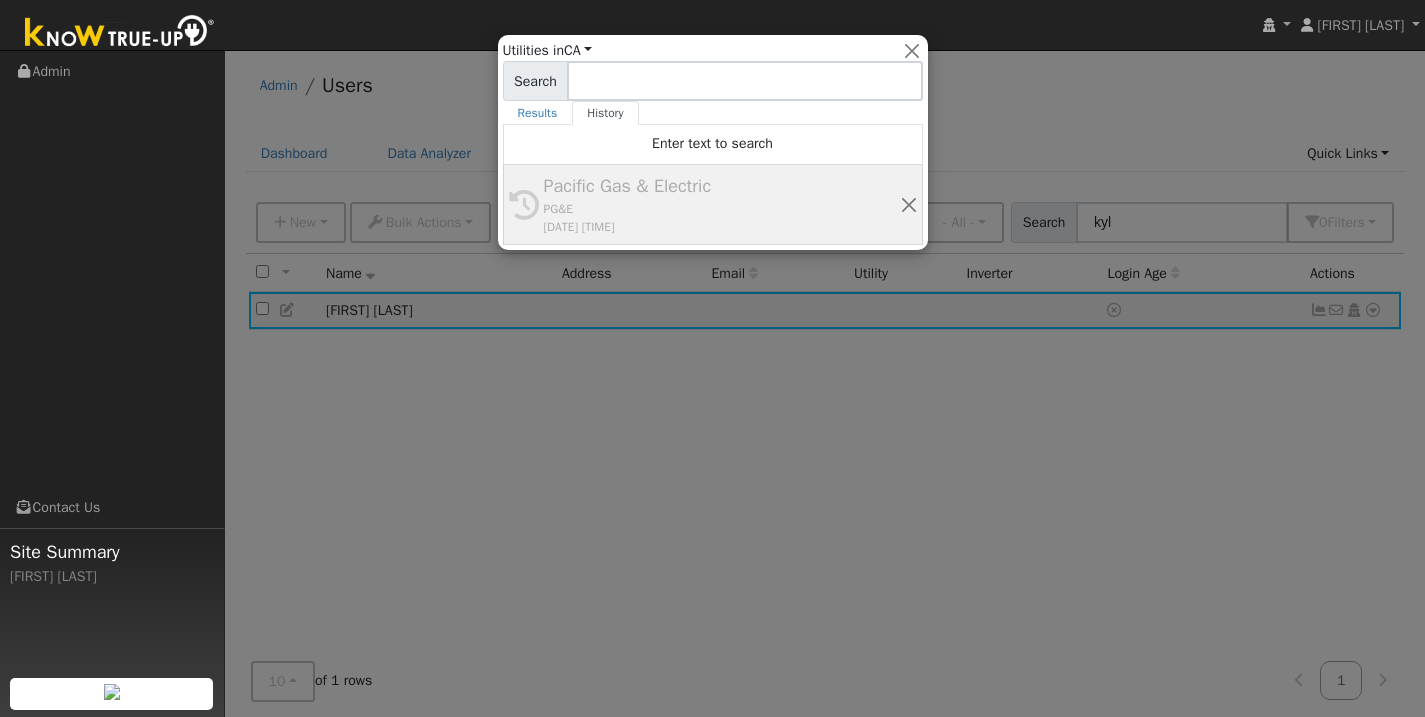 click on "Pacific Gas & Electric" at bounding box center [722, 186] 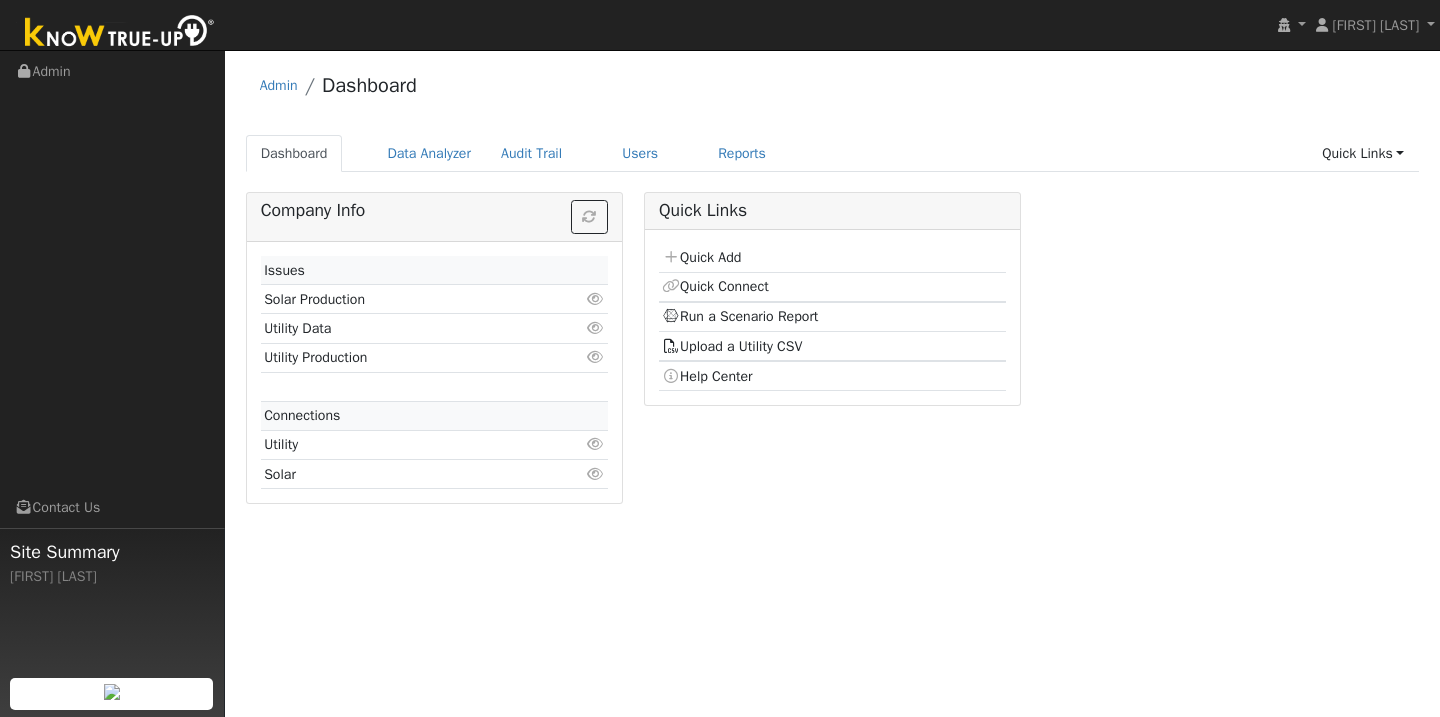 scroll, scrollTop: 0, scrollLeft: 0, axis: both 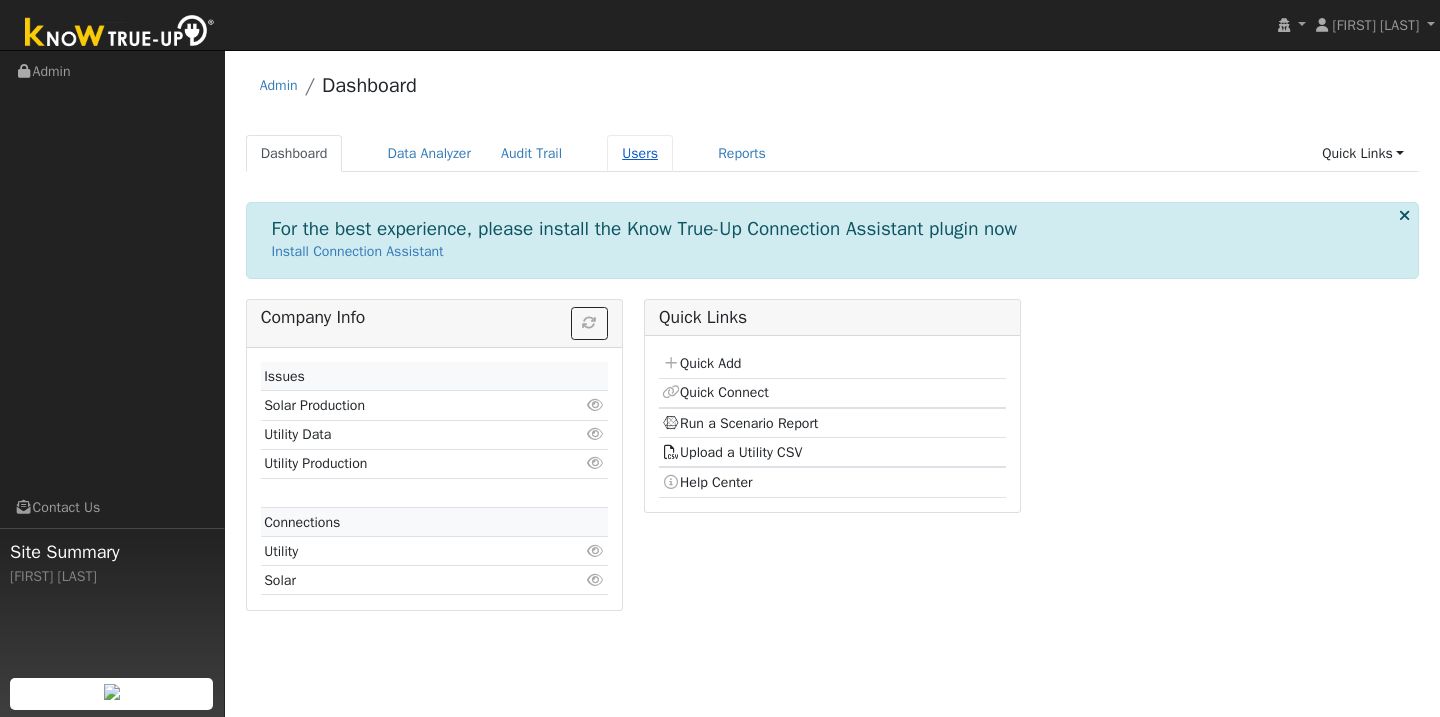 click on "Users" at bounding box center (640, 153) 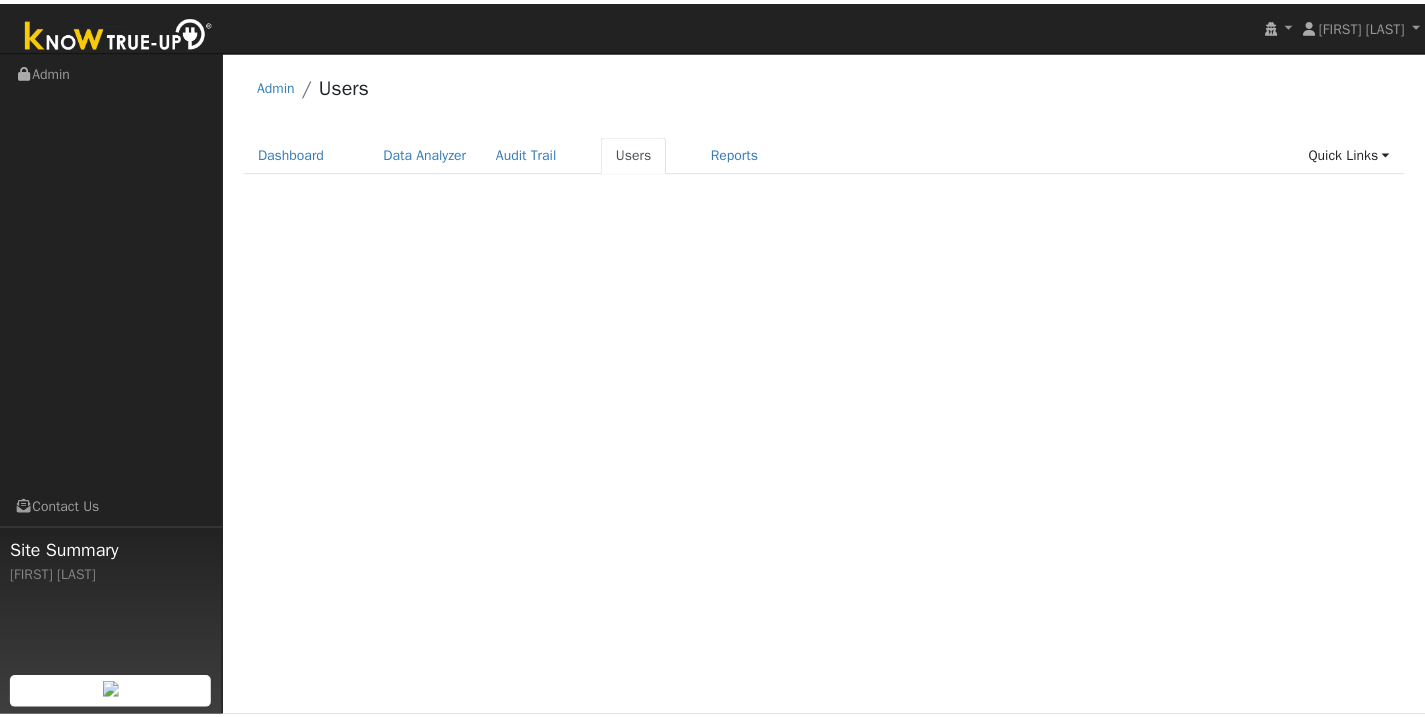 scroll, scrollTop: 0, scrollLeft: 0, axis: both 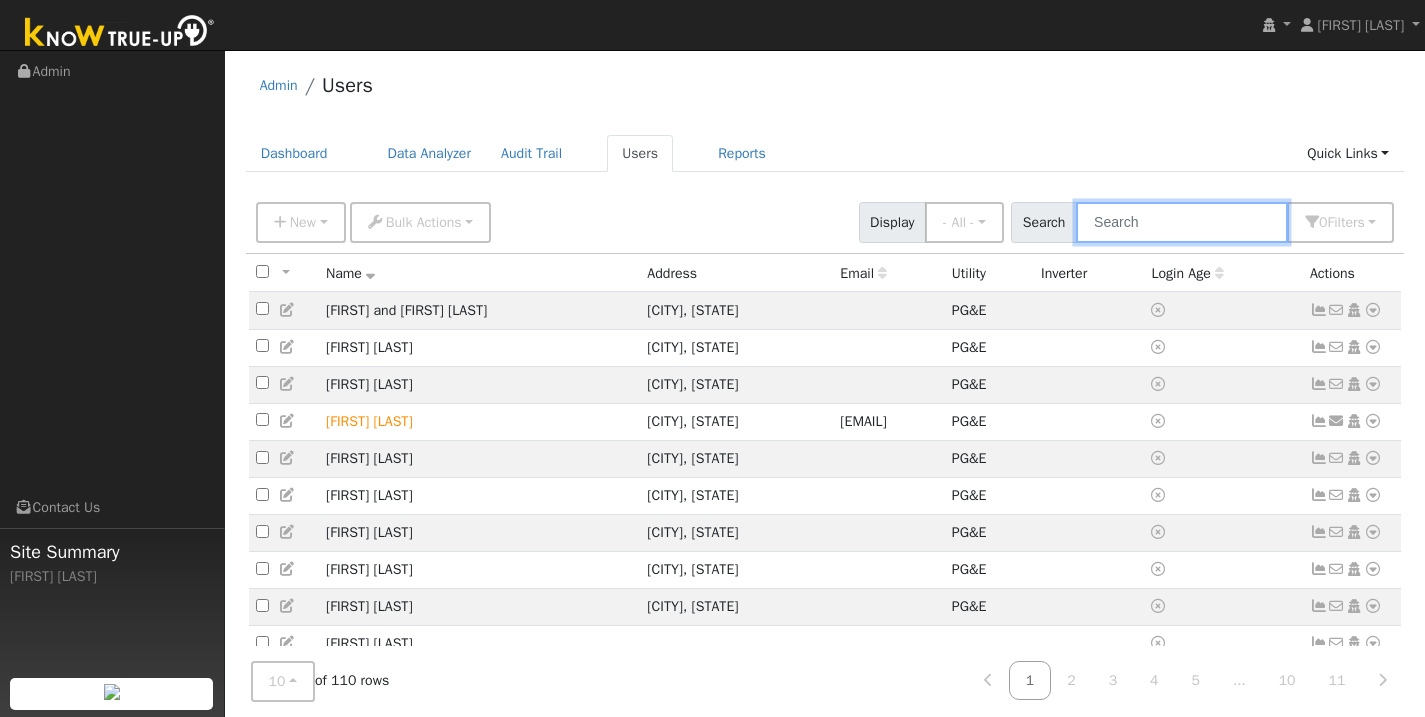 click at bounding box center (1182, 222) 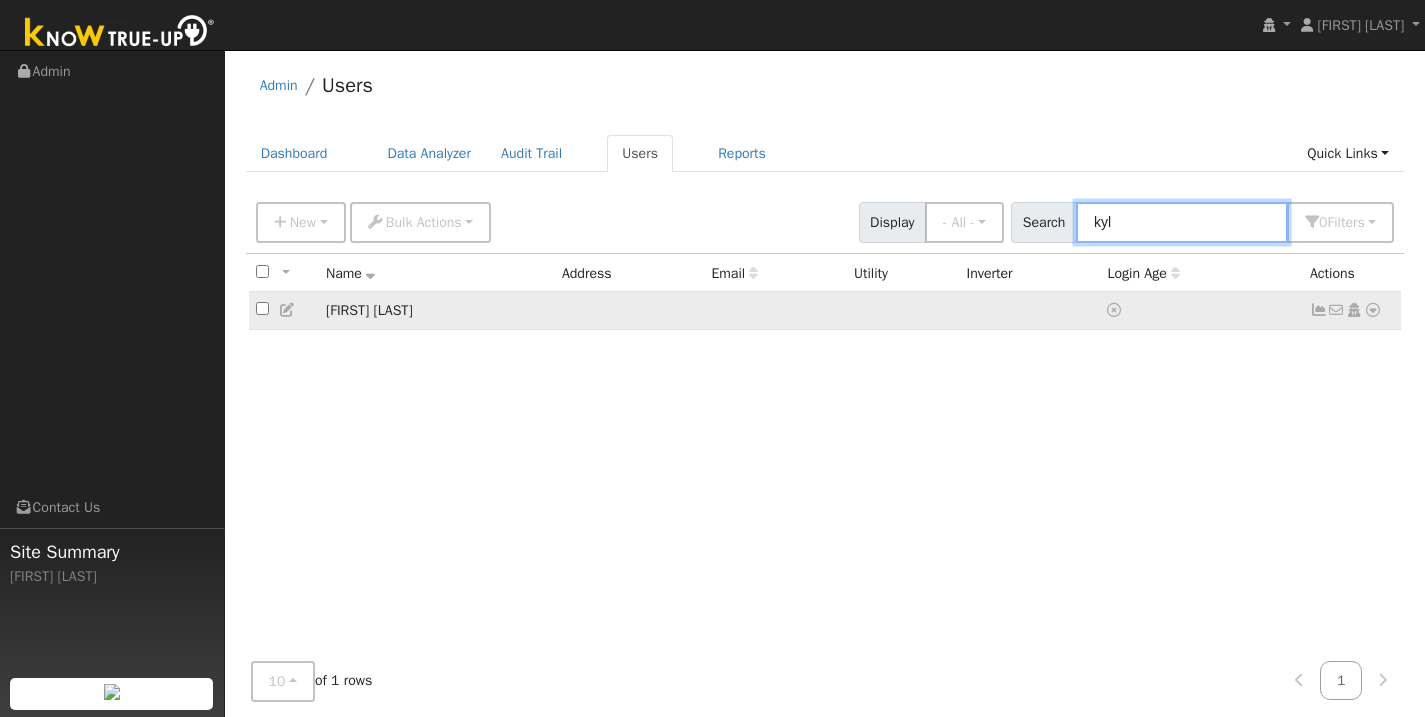 type on "kyl" 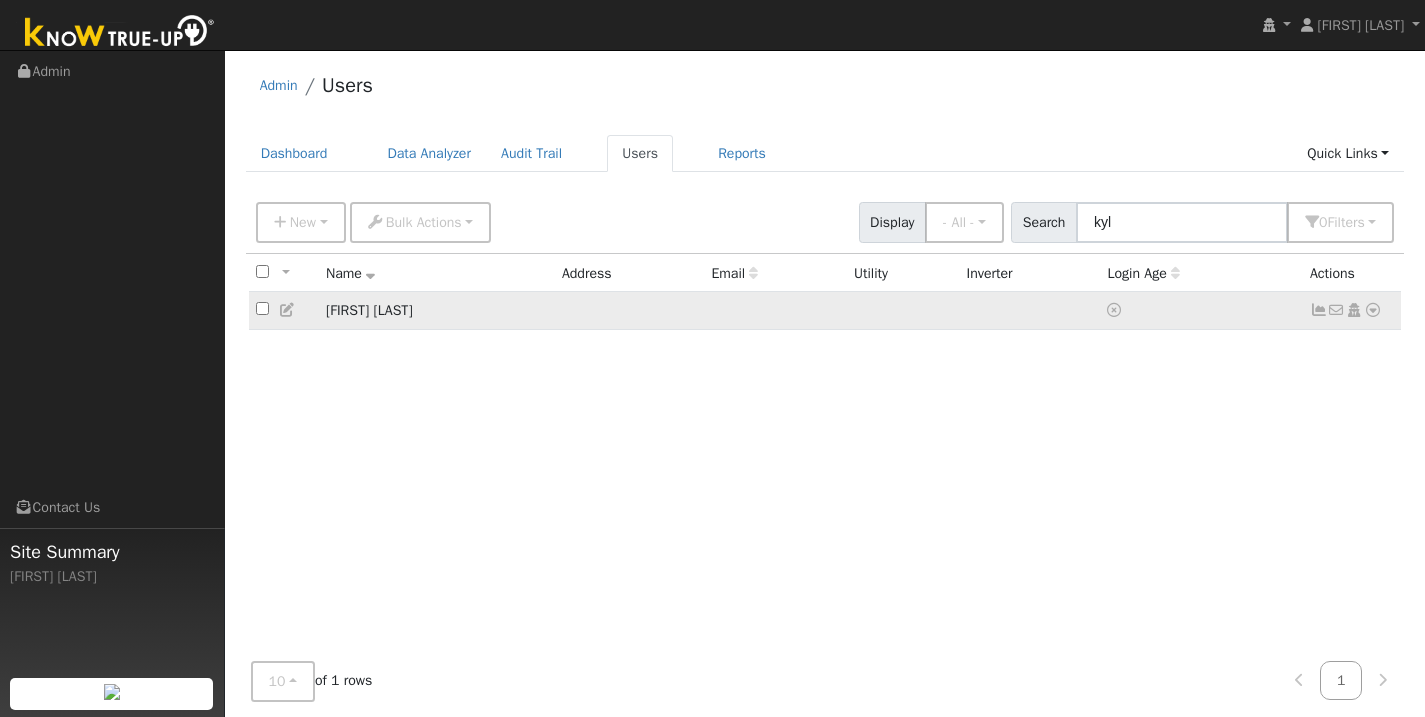 click at bounding box center (1373, 310) 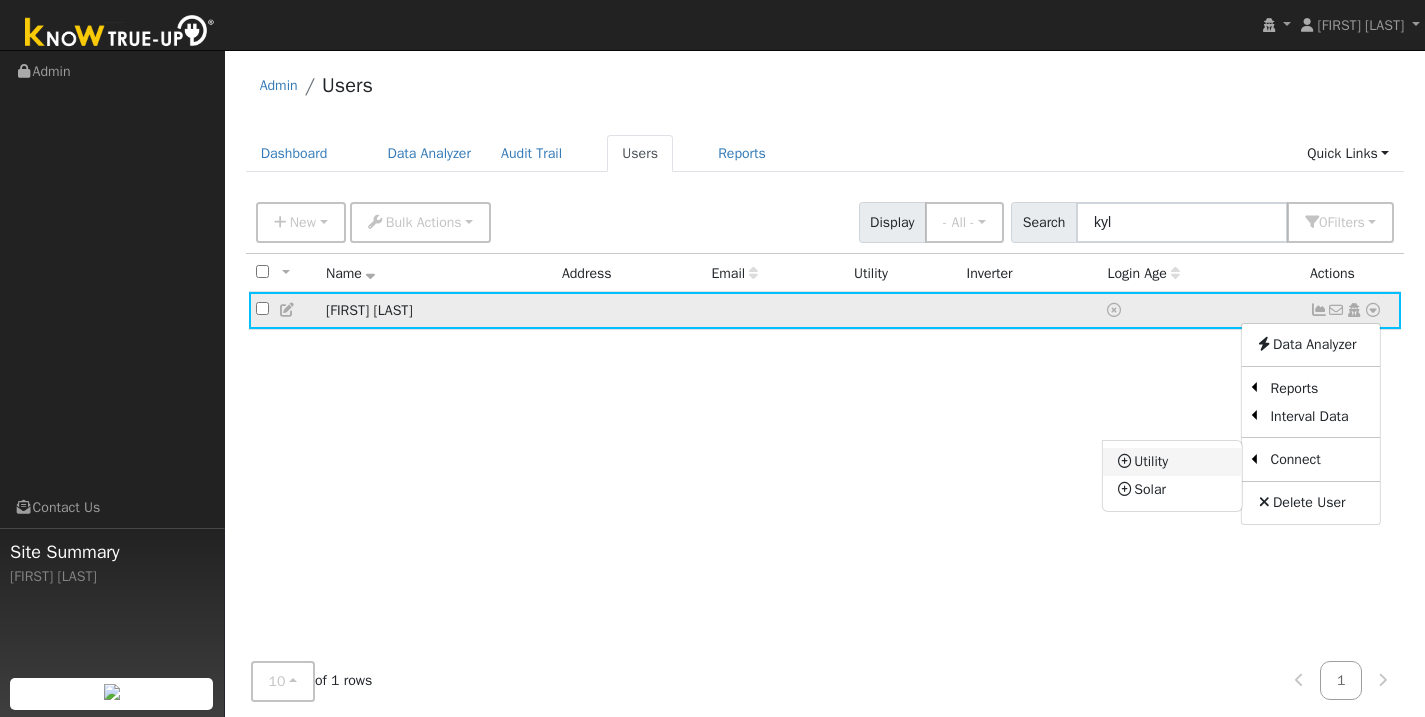 click on "Utility" at bounding box center [1172, 462] 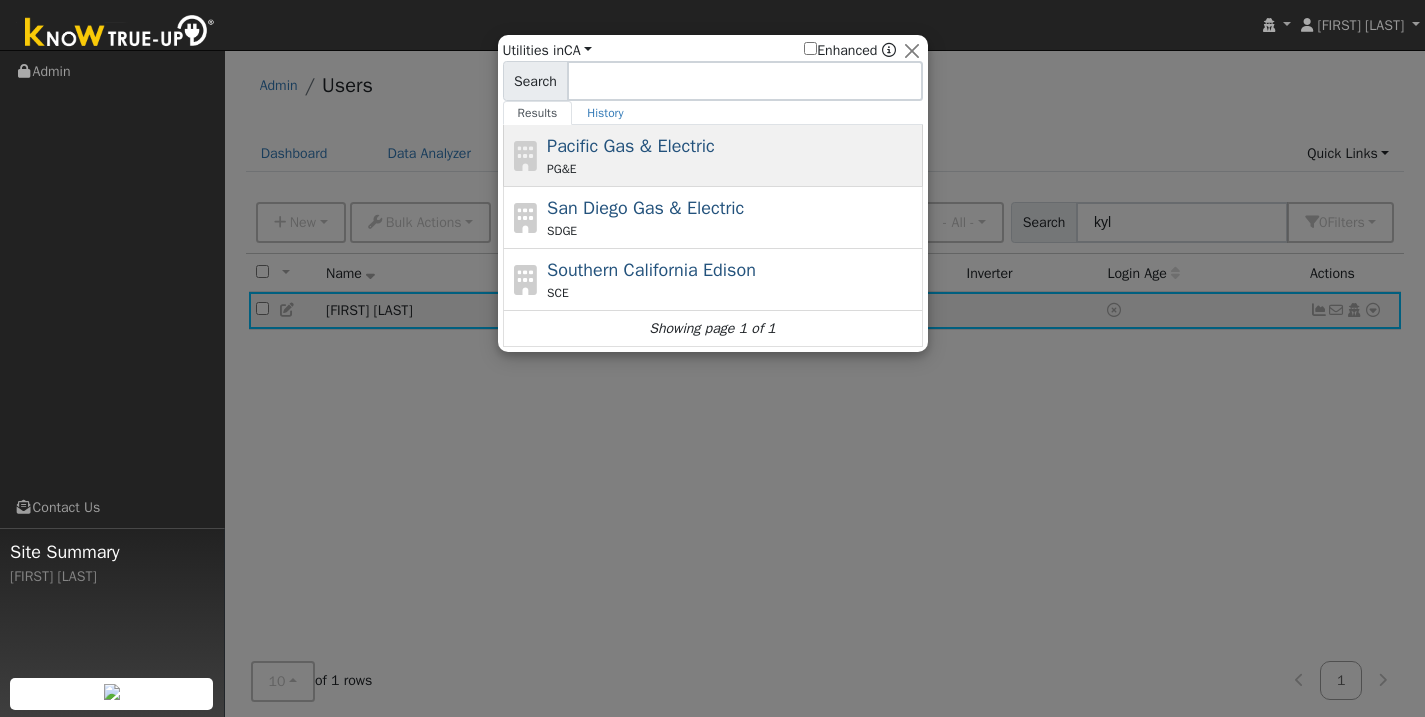 click on "PG&E" at bounding box center [732, 169] 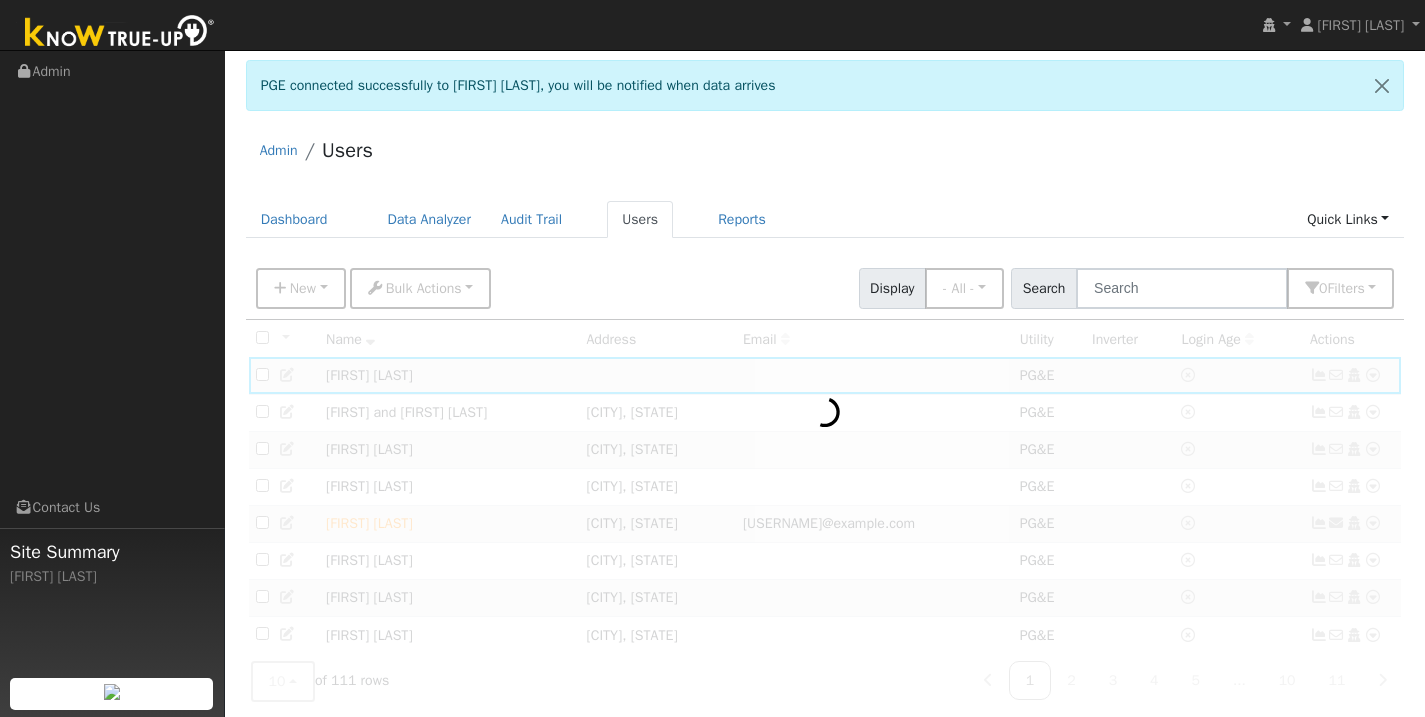 scroll, scrollTop: 0, scrollLeft: 0, axis: both 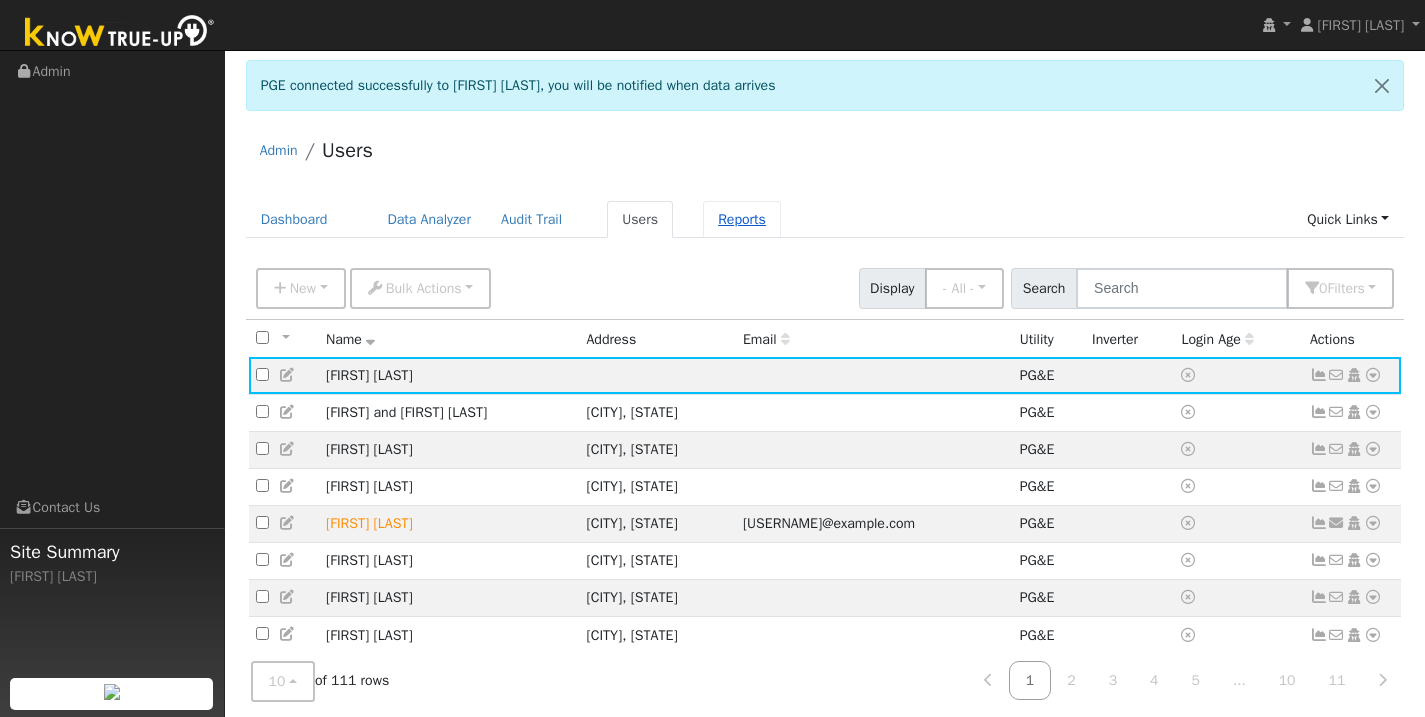 click on "Reports" at bounding box center [742, 219] 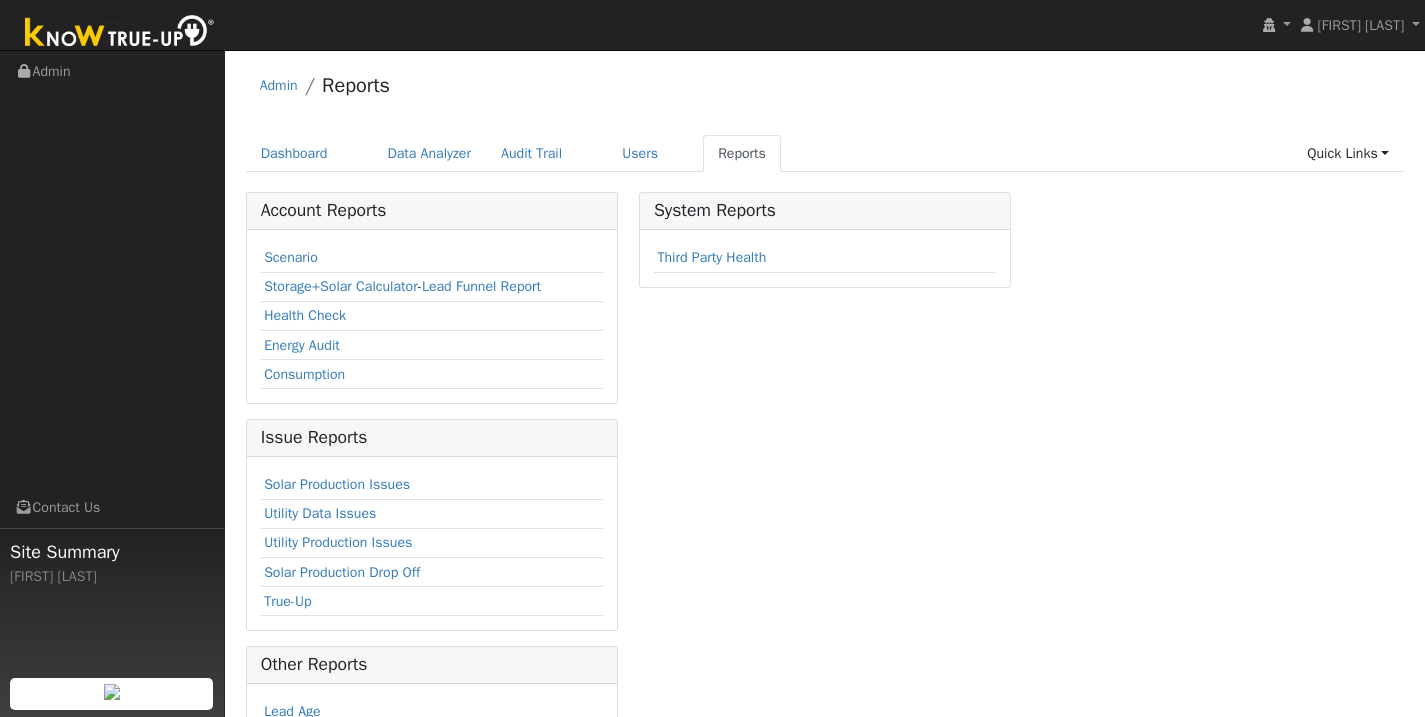 scroll, scrollTop: 0, scrollLeft: 0, axis: both 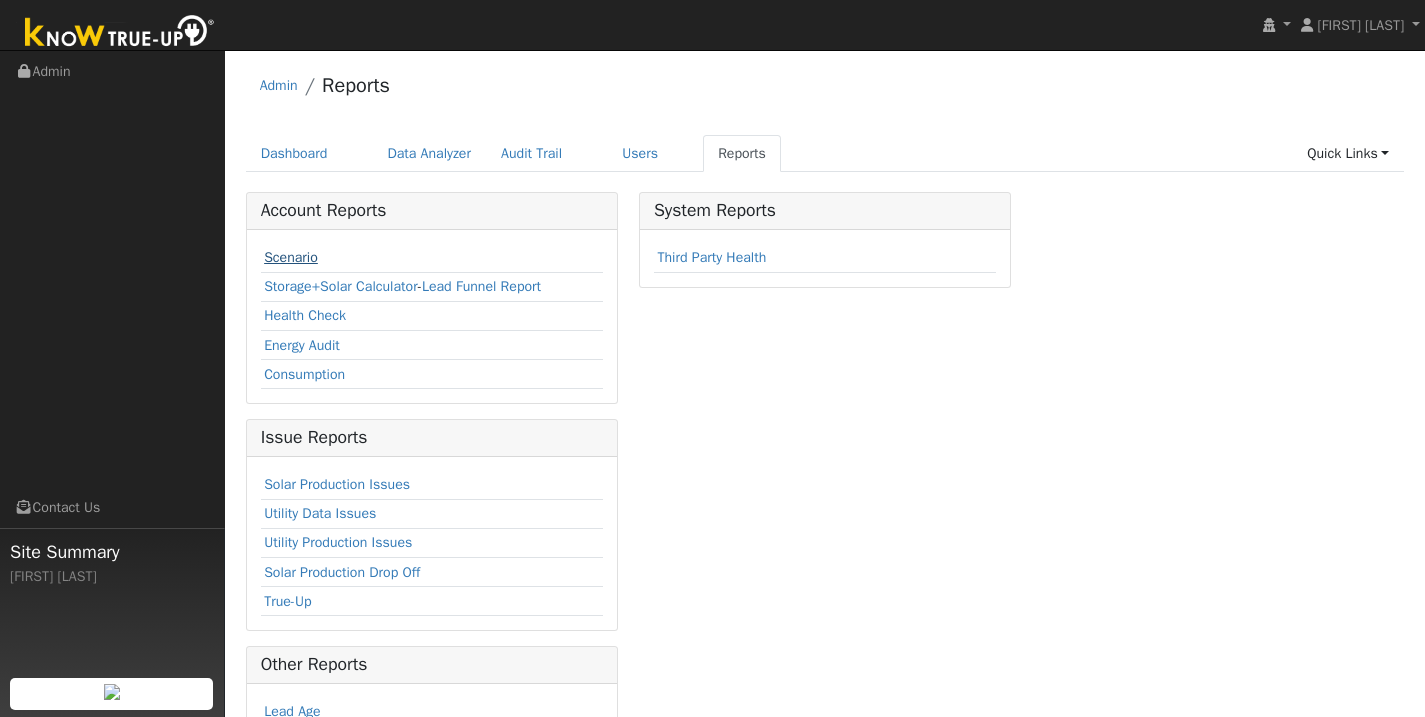 drag, startPoint x: 300, startPoint y: 244, endPoint x: 293, endPoint y: 254, distance: 12.206555 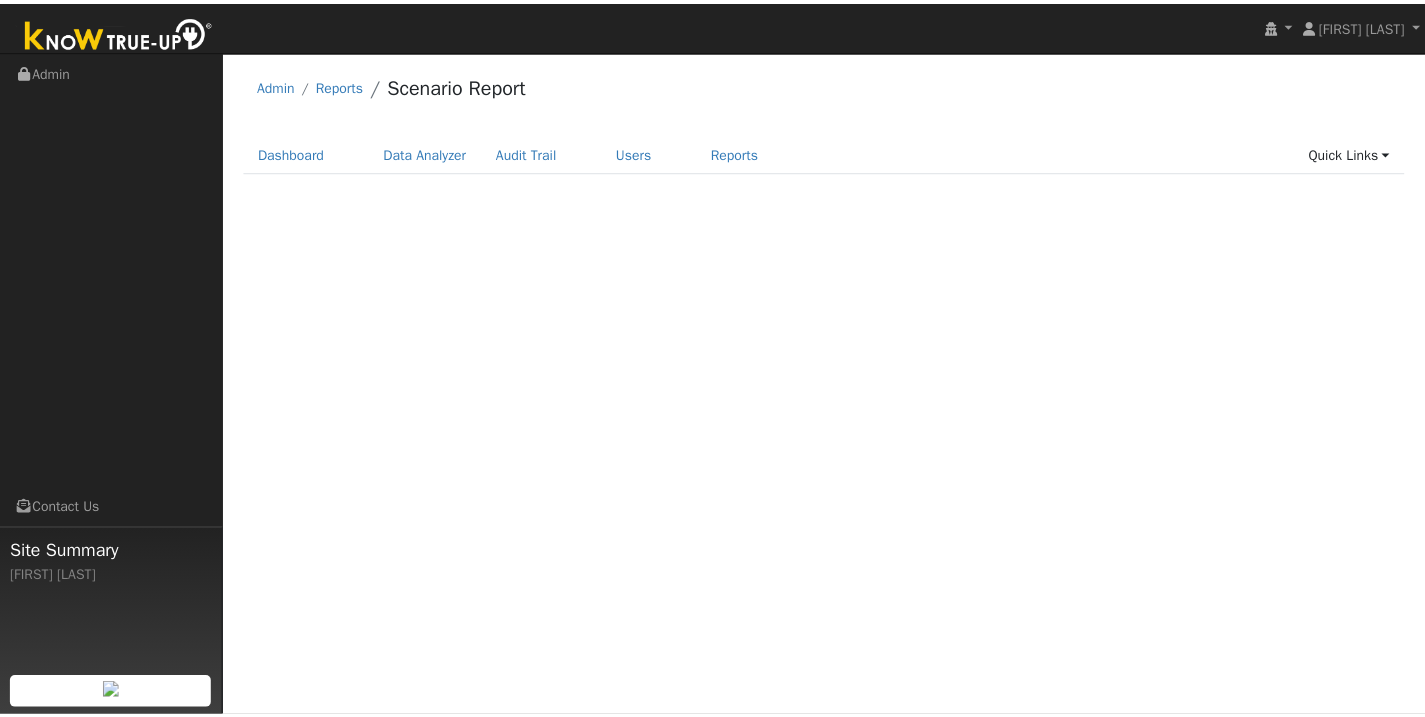 scroll, scrollTop: 0, scrollLeft: 0, axis: both 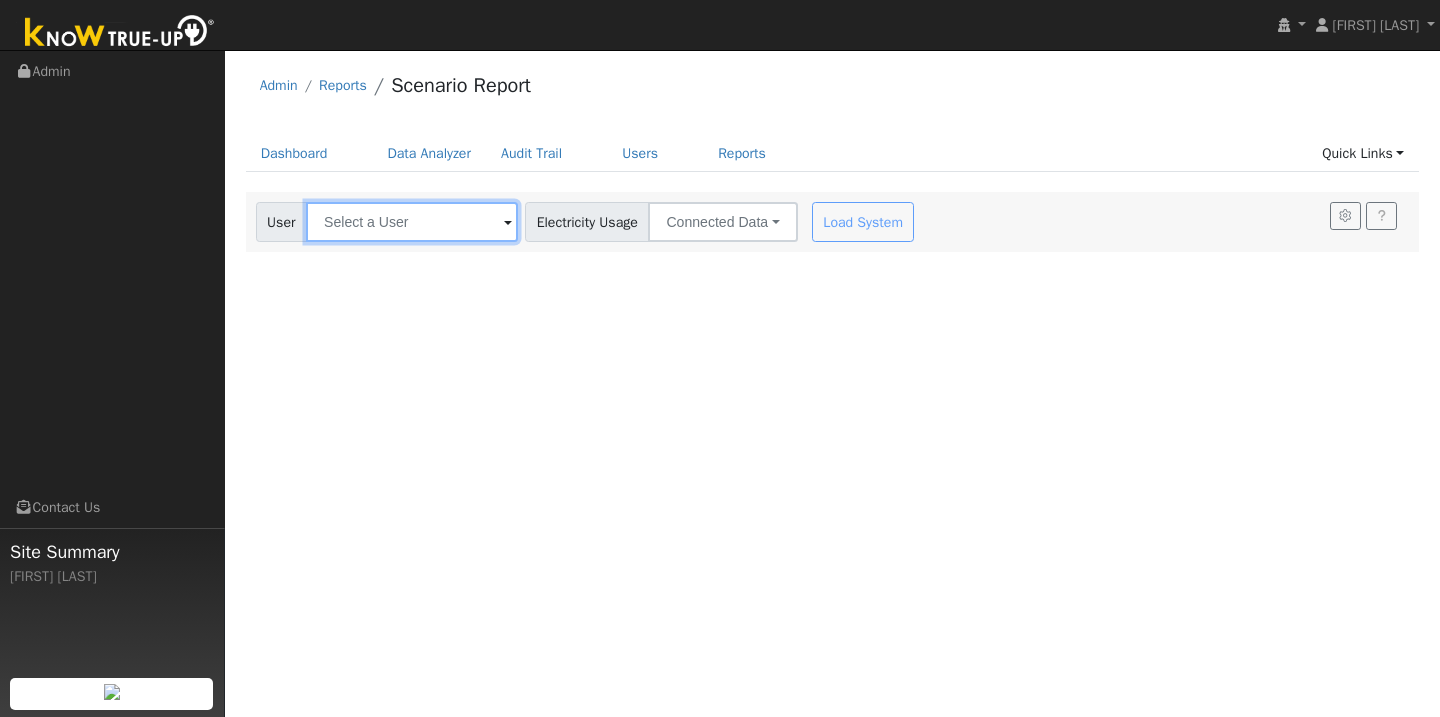 click at bounding box center [412, 222] 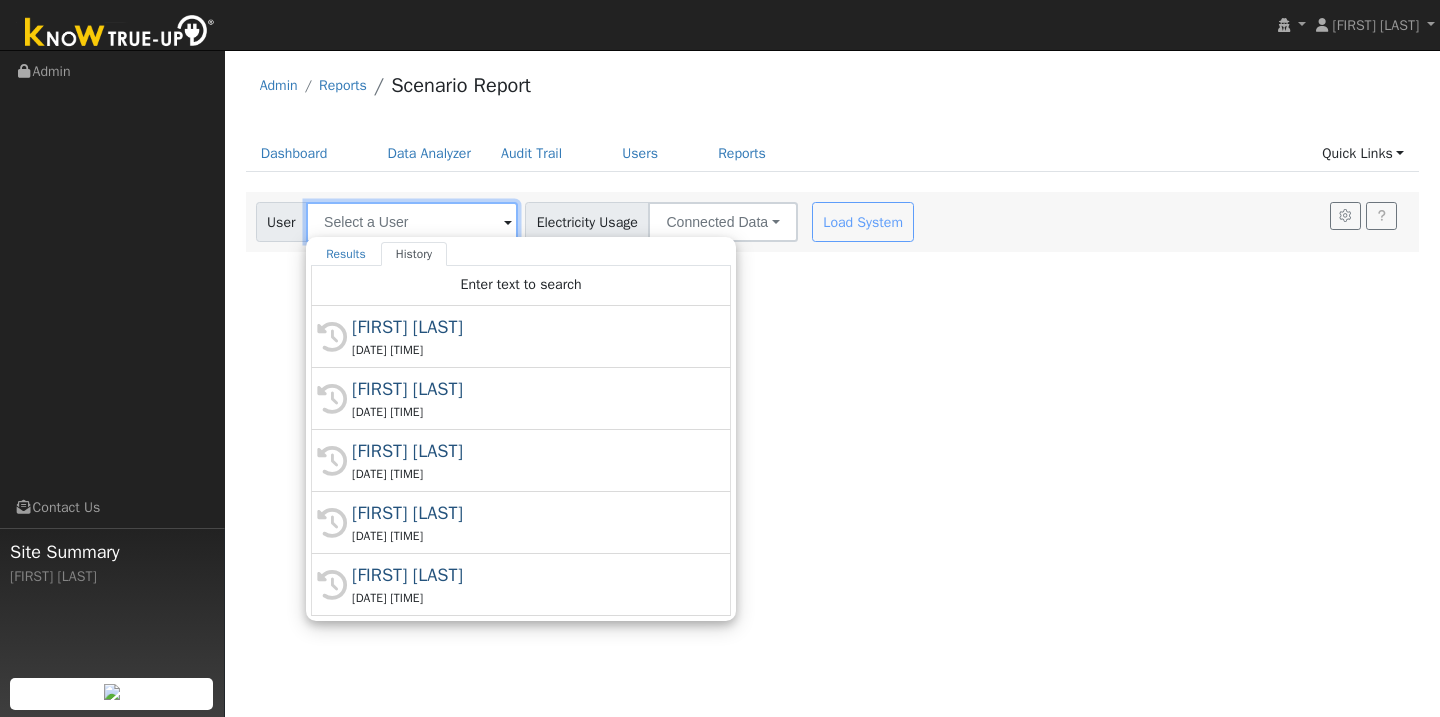 click at bounding box center (412, 222) 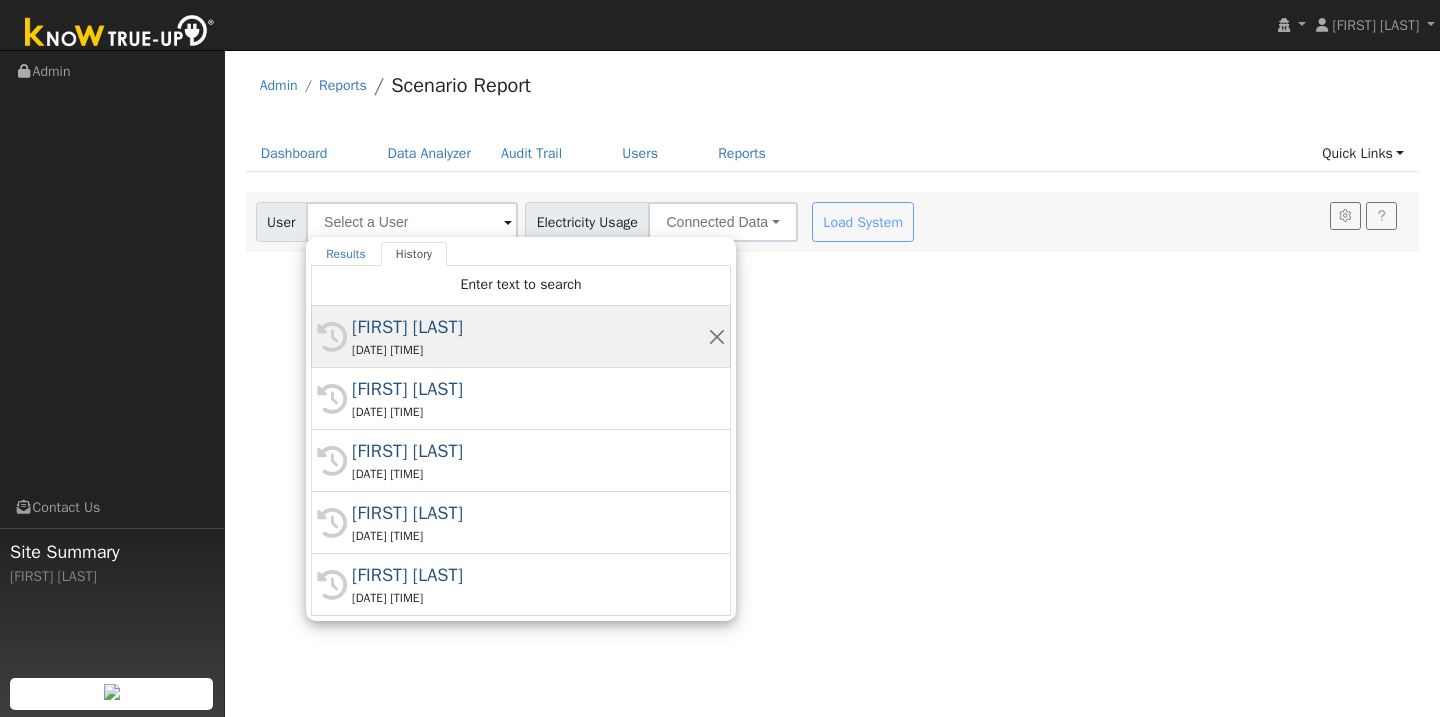 click on "Lois Knopp" at bounding box center [530, 327] 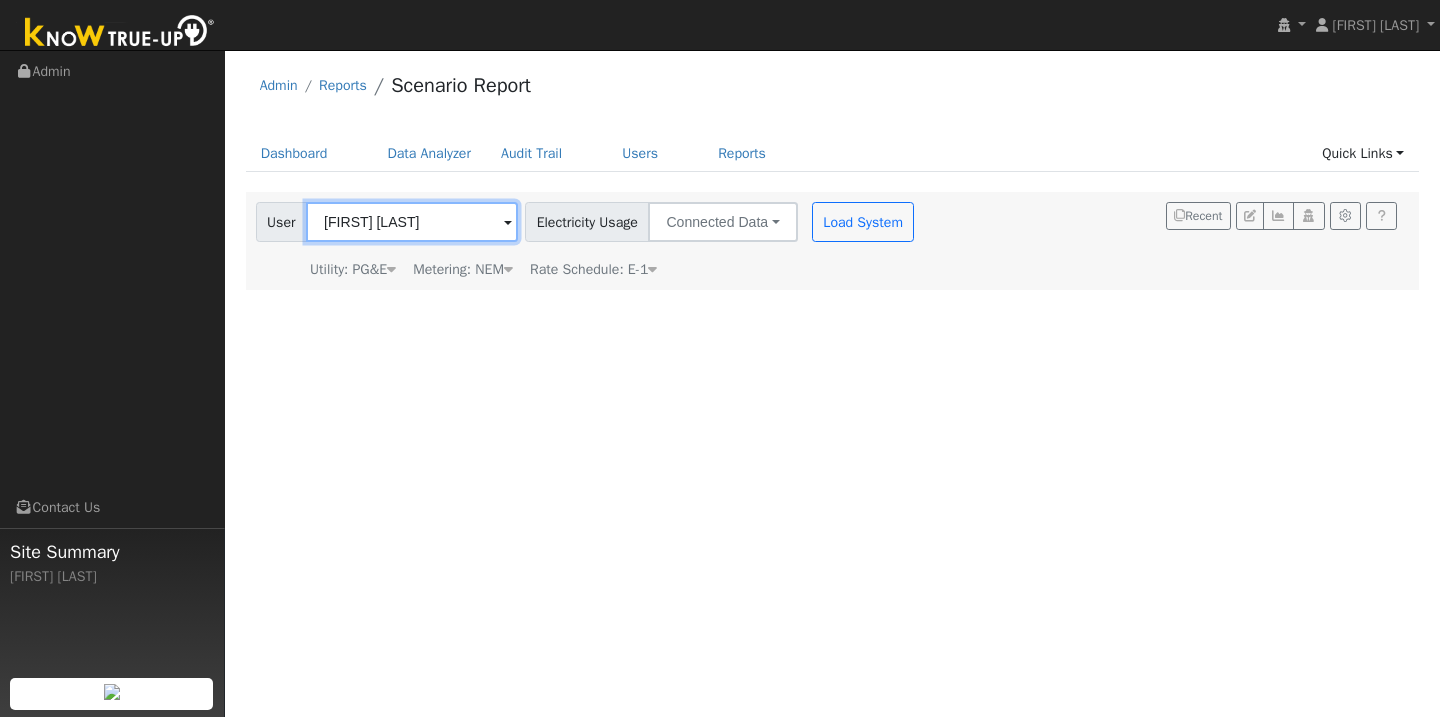 click on "Lois Knopp" at bounding box center (412, 222) 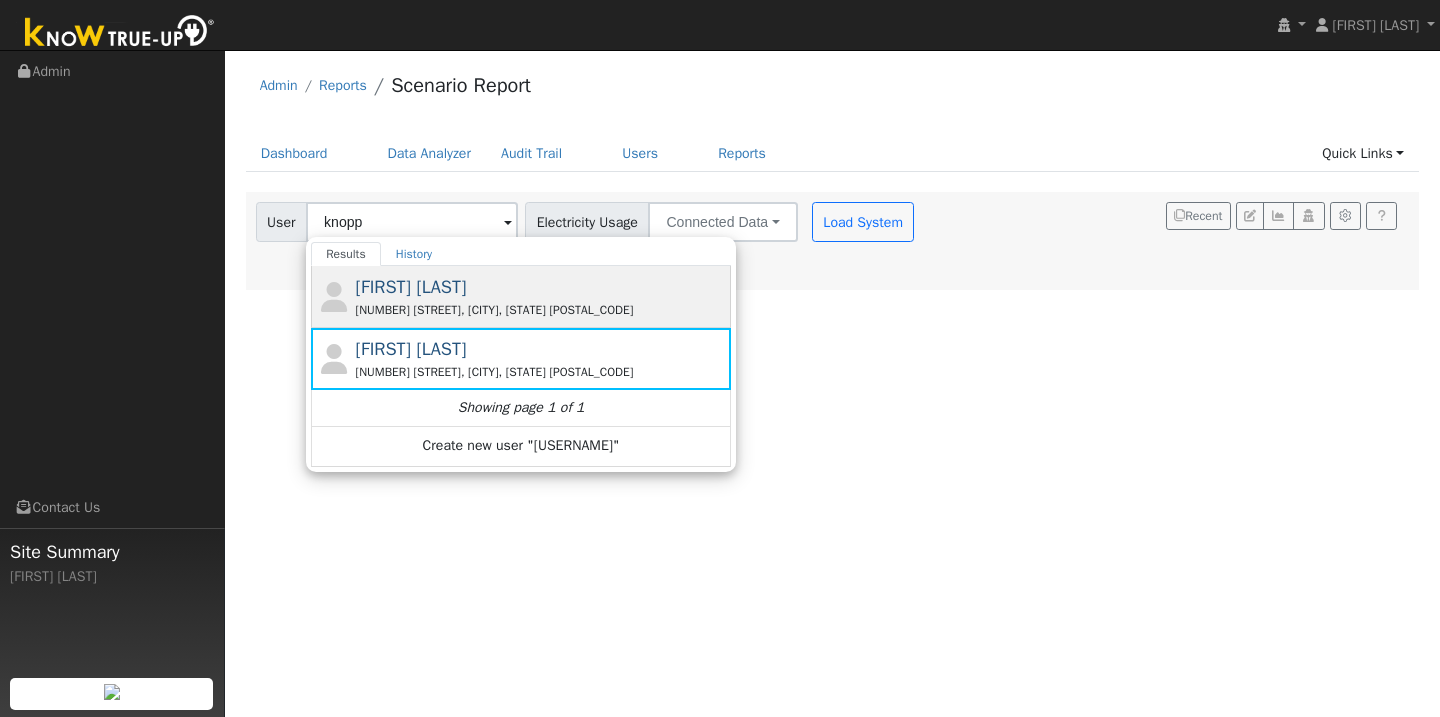 click on "303 B St, Isleton, CA 95641" at bounding box center (541, 310) 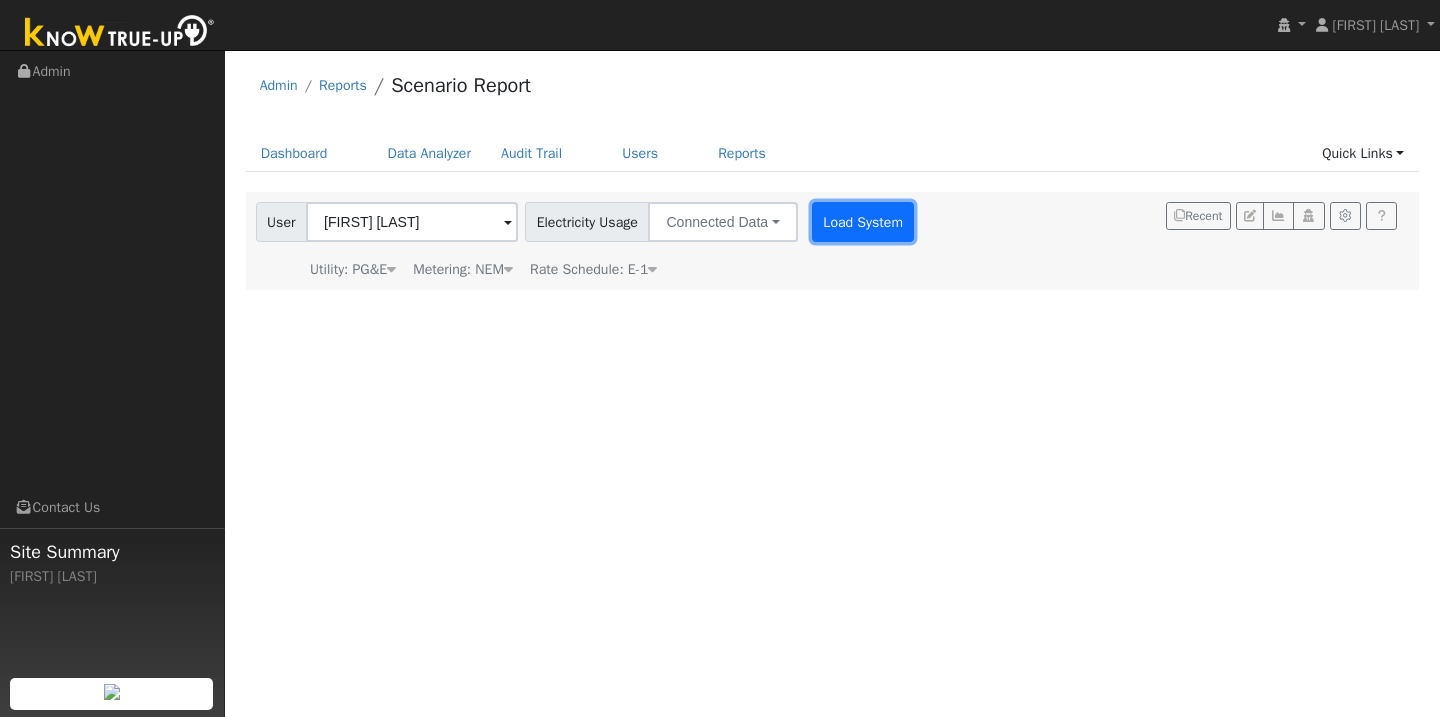 click on "Load System" at bounding box center [863, 222] 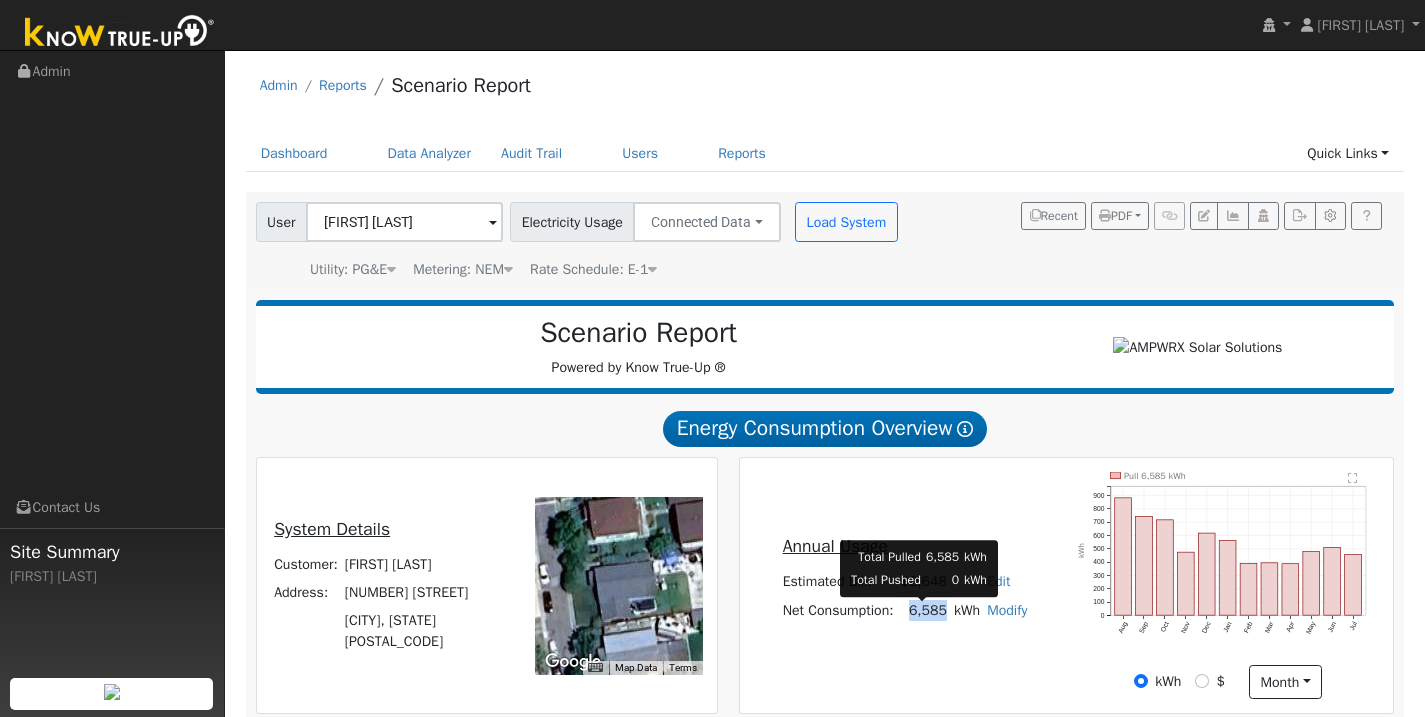 drag, startPoint x: 906, startPoint y: 620, endPoint x: 942, endPoint y: 626, distance: 36.496574 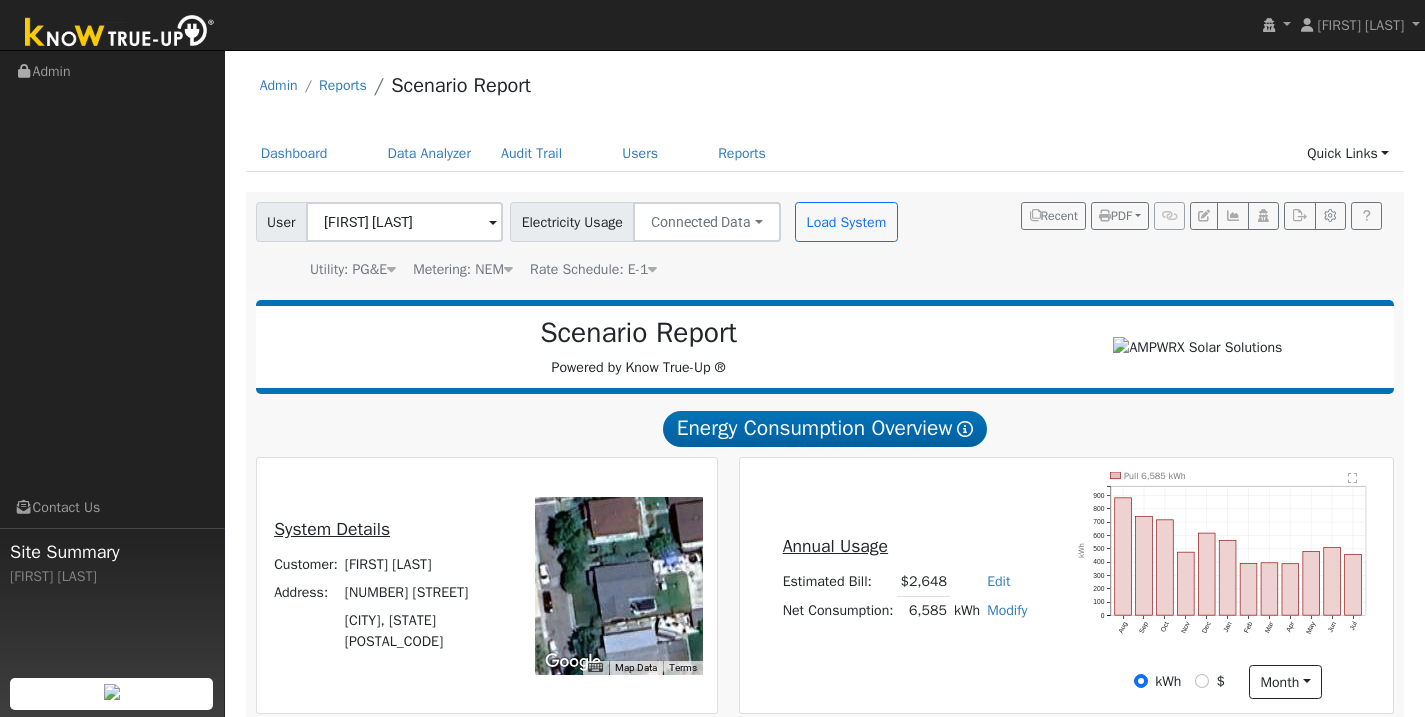 click on "Annual Usage Estimated Bill: $2,648 Edit Estimated Bill $ Annual Net Consumption: 6,585  kWh Modify Add Consumption Add Electric Vehicle  Add Consumption  Current: 6585 kWh Add: + 0 kWh New Total: = 0 kWh Save  Add Electric Vehicle  miles per week Save" at bounding box center [904, 585] 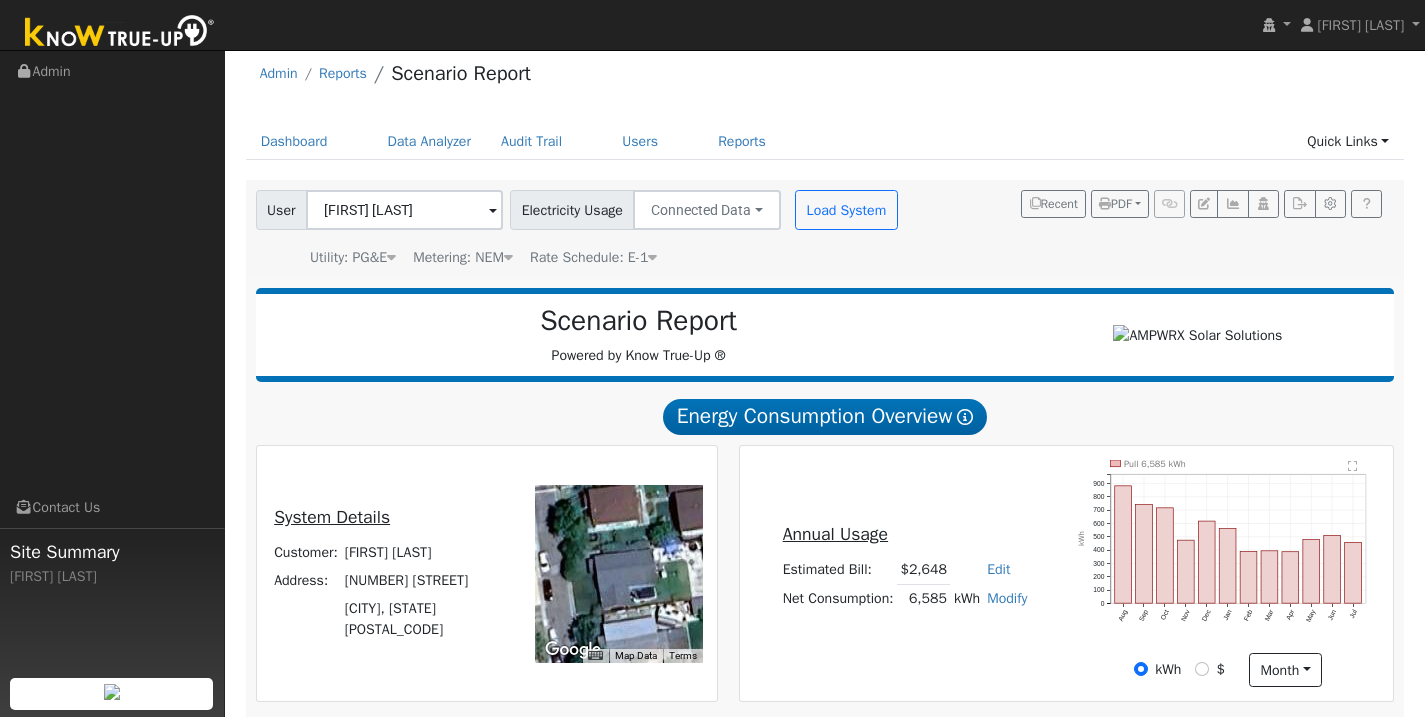 scroll, scrollTop: 0, scrollLeft: 0, axis: both 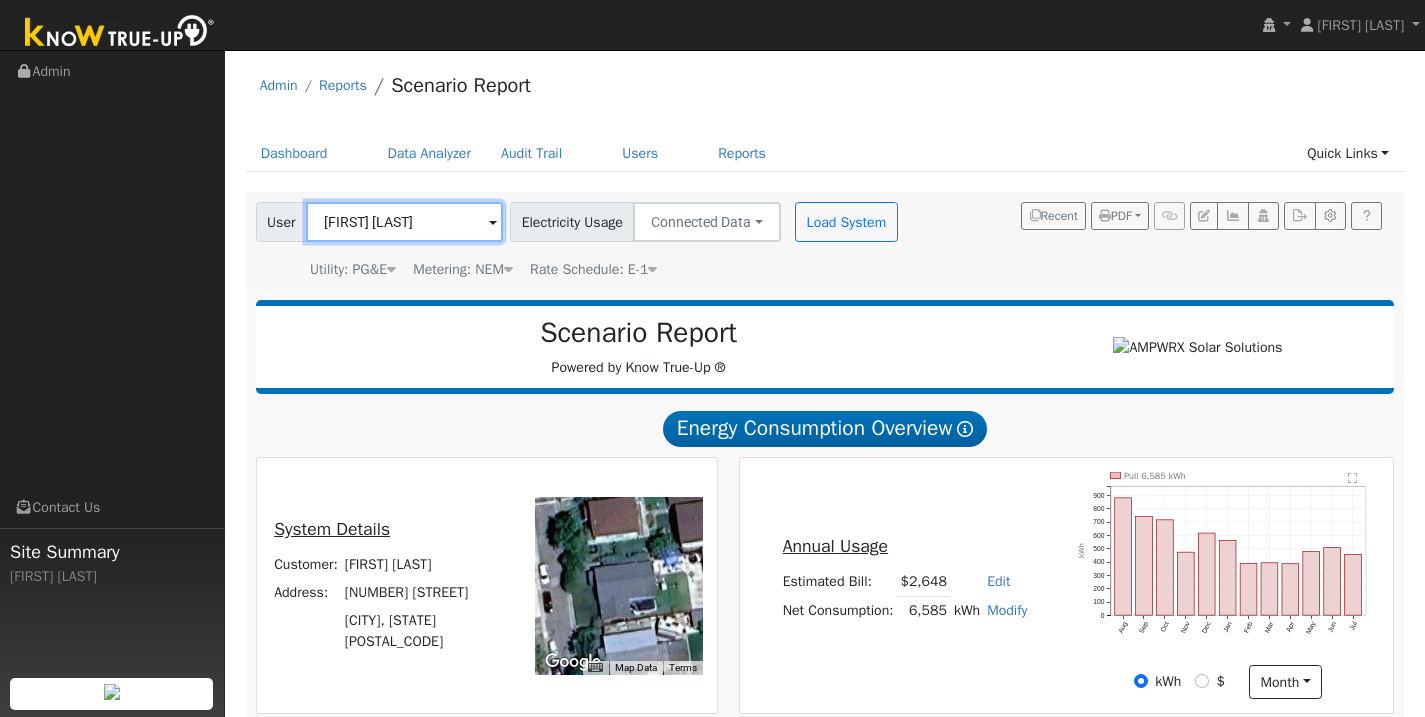 drag, startPoint x: 404, startPoint y: 225, endPoint x: 324, endPoint y: 221, distance: 80.09994 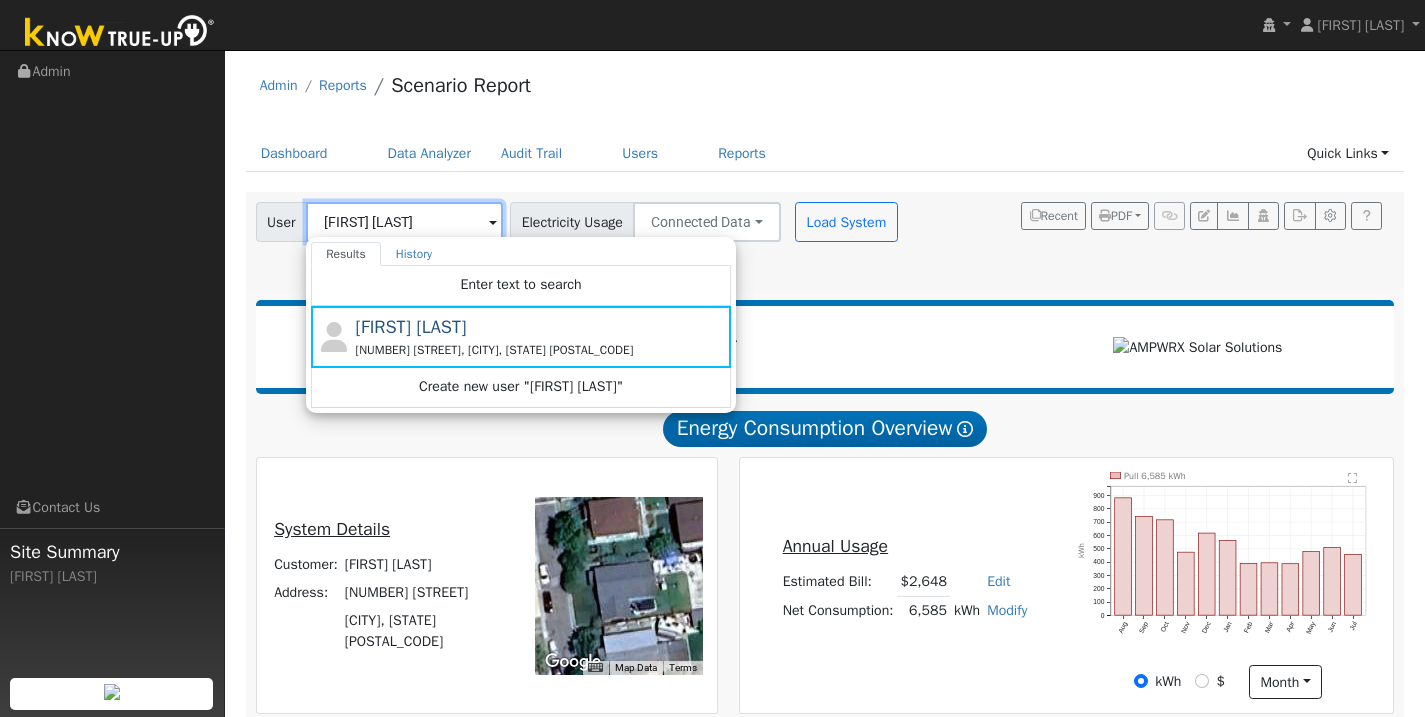 click on "Erica Knopp" at bounding box center (404, 222) 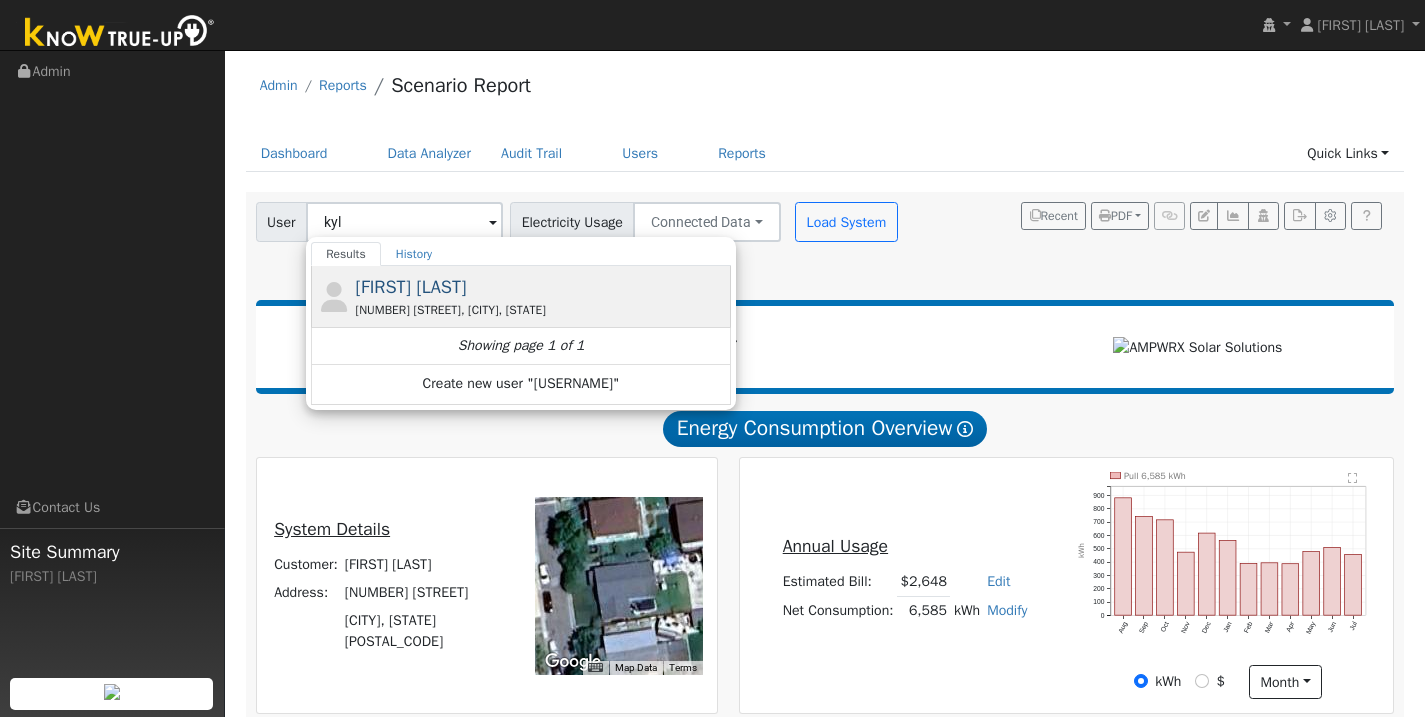 click on "KYLIE Seifert 24173 N Elliott Rd, Acampo, CA 95220" at bounding box center (541, 296) 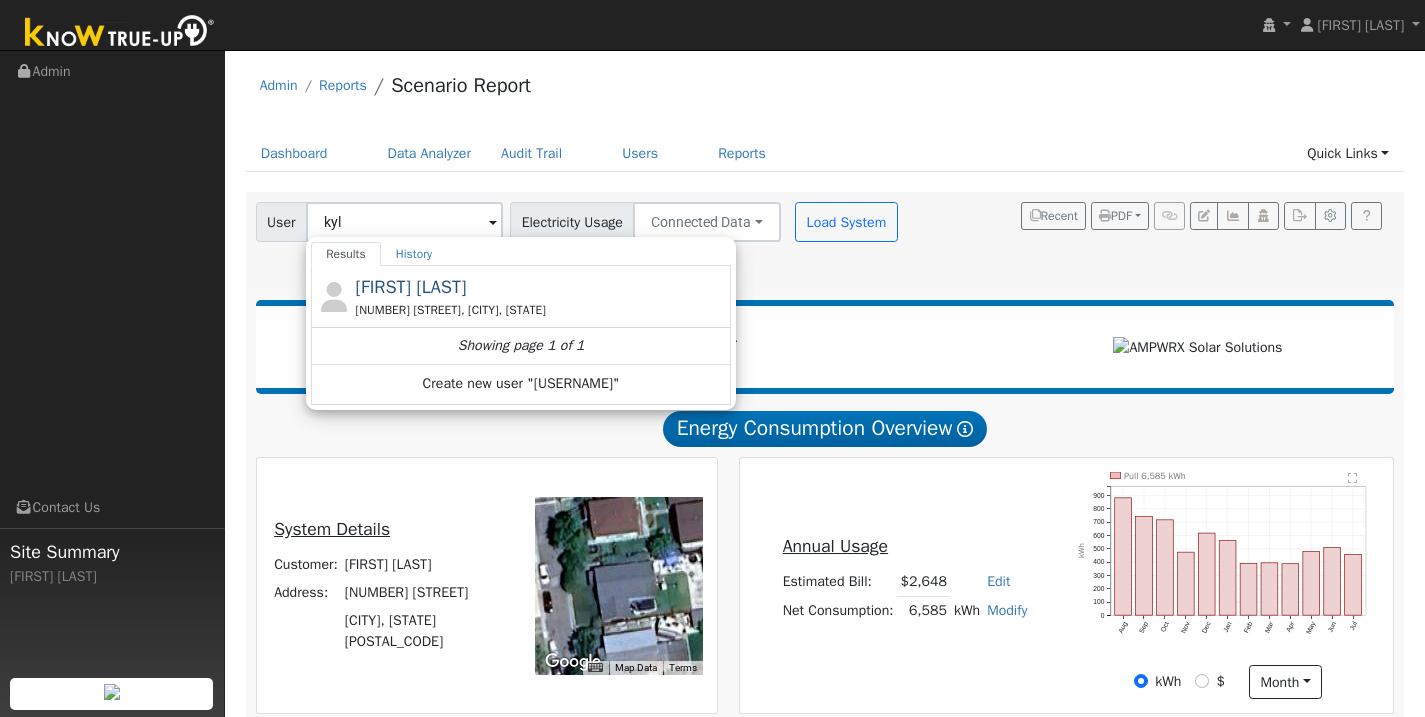 type on "KYLIE Seifert" 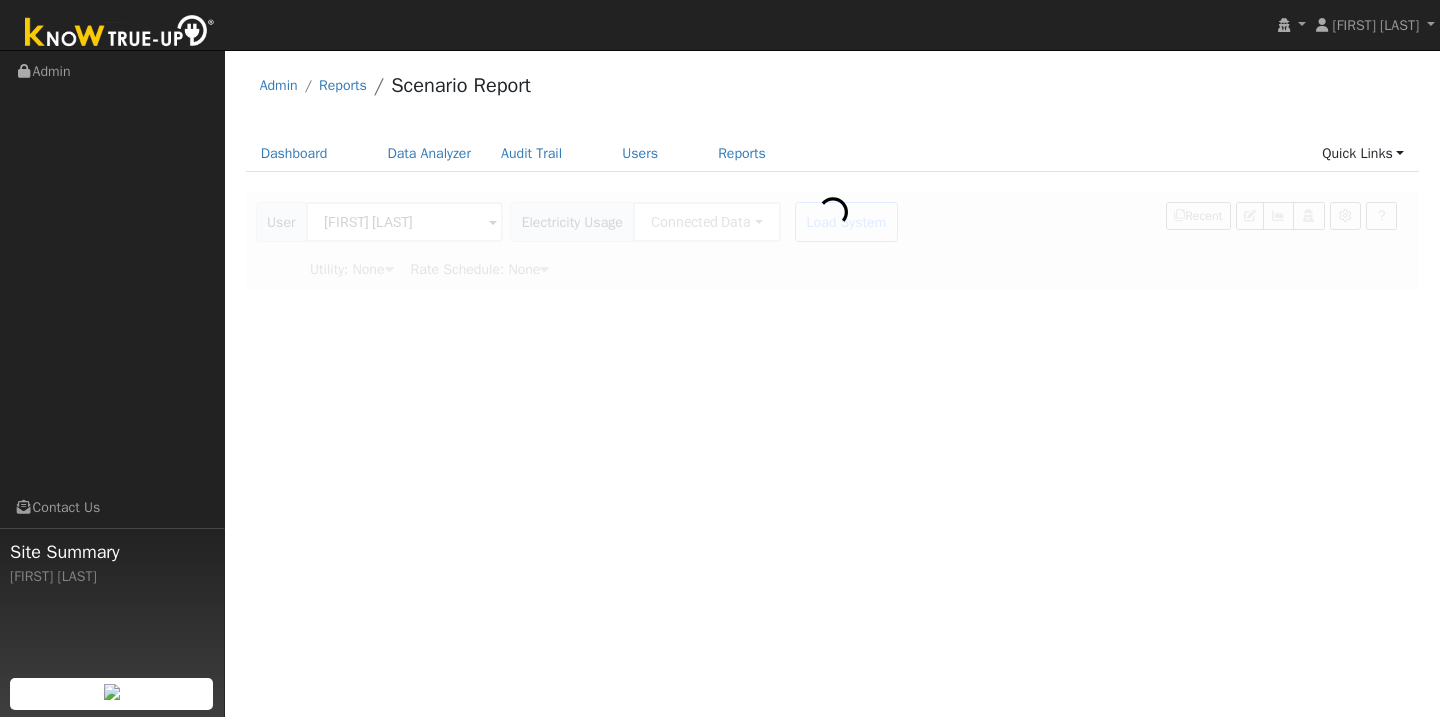 type on "Pacific Gas & Electric" 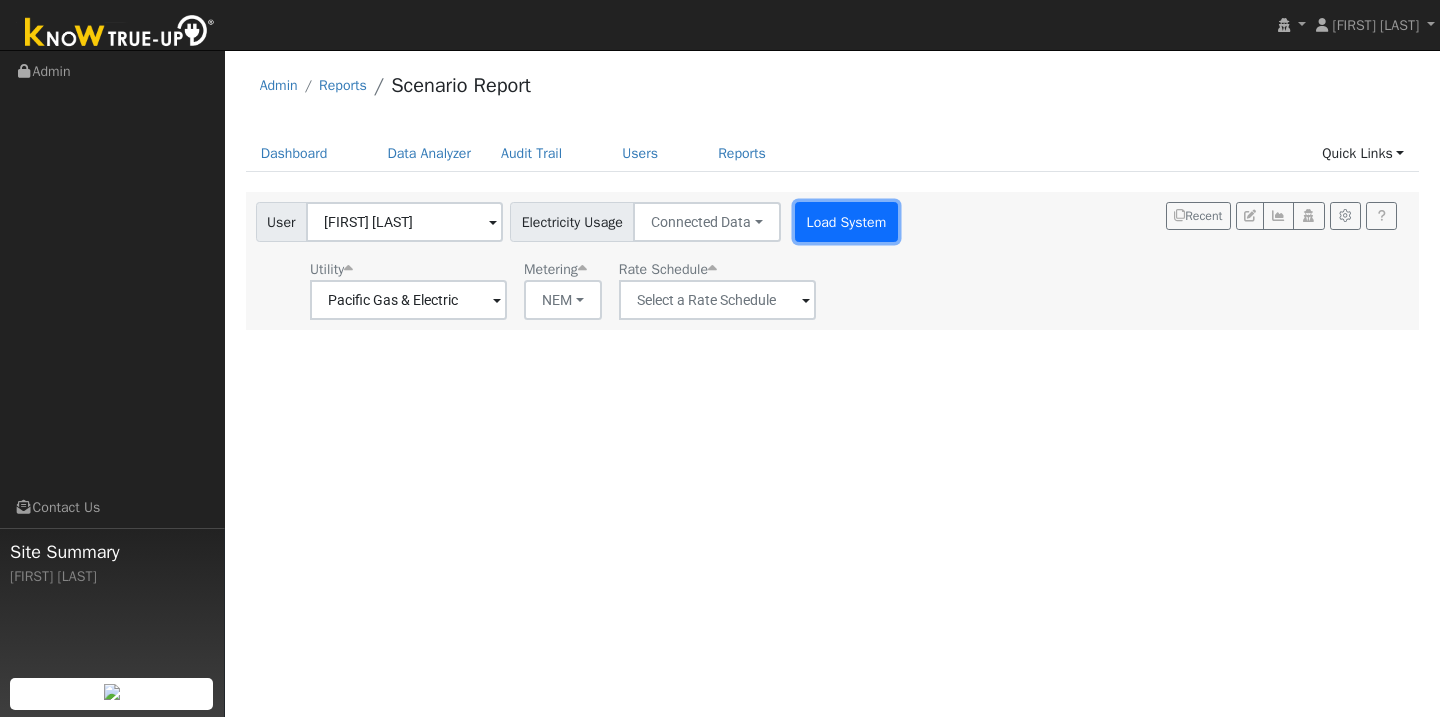 click on "Load System" at bounding box center (846, 222) 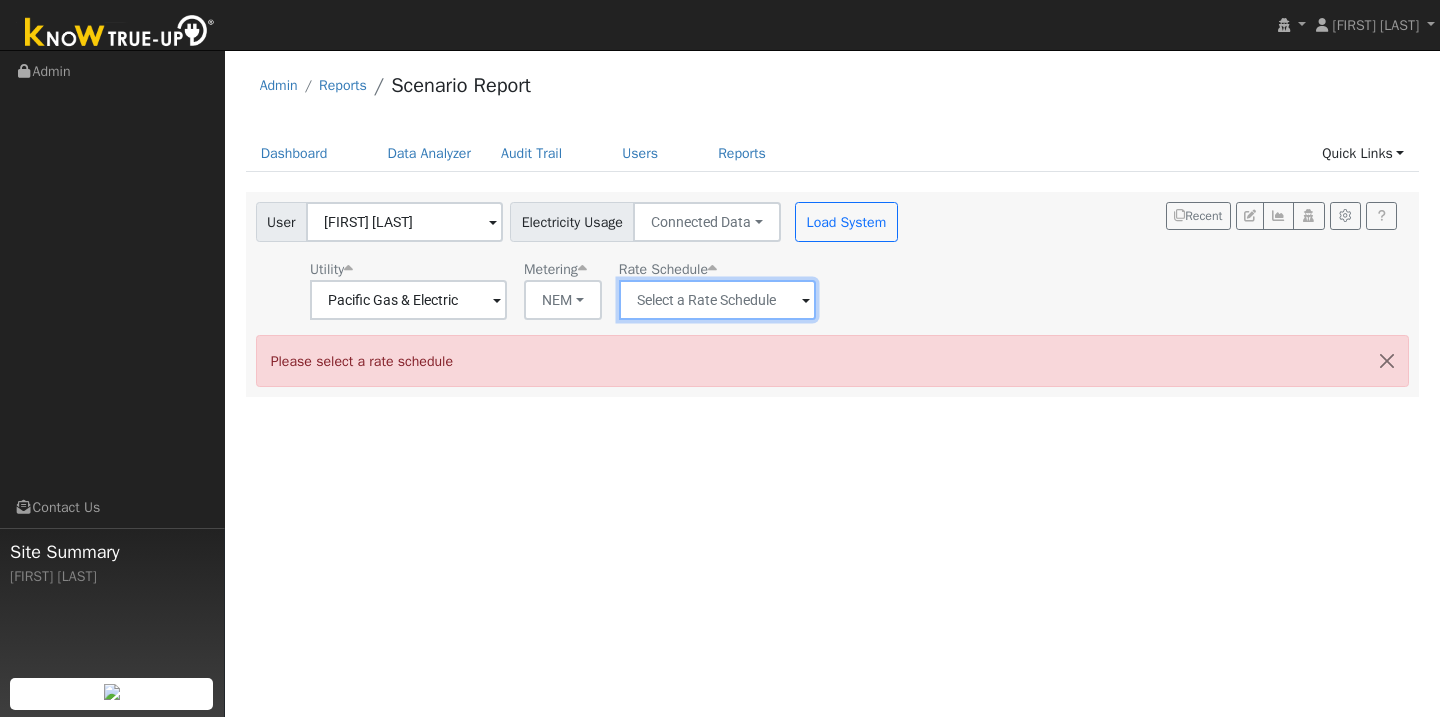 click at bounding box center [408, 300] 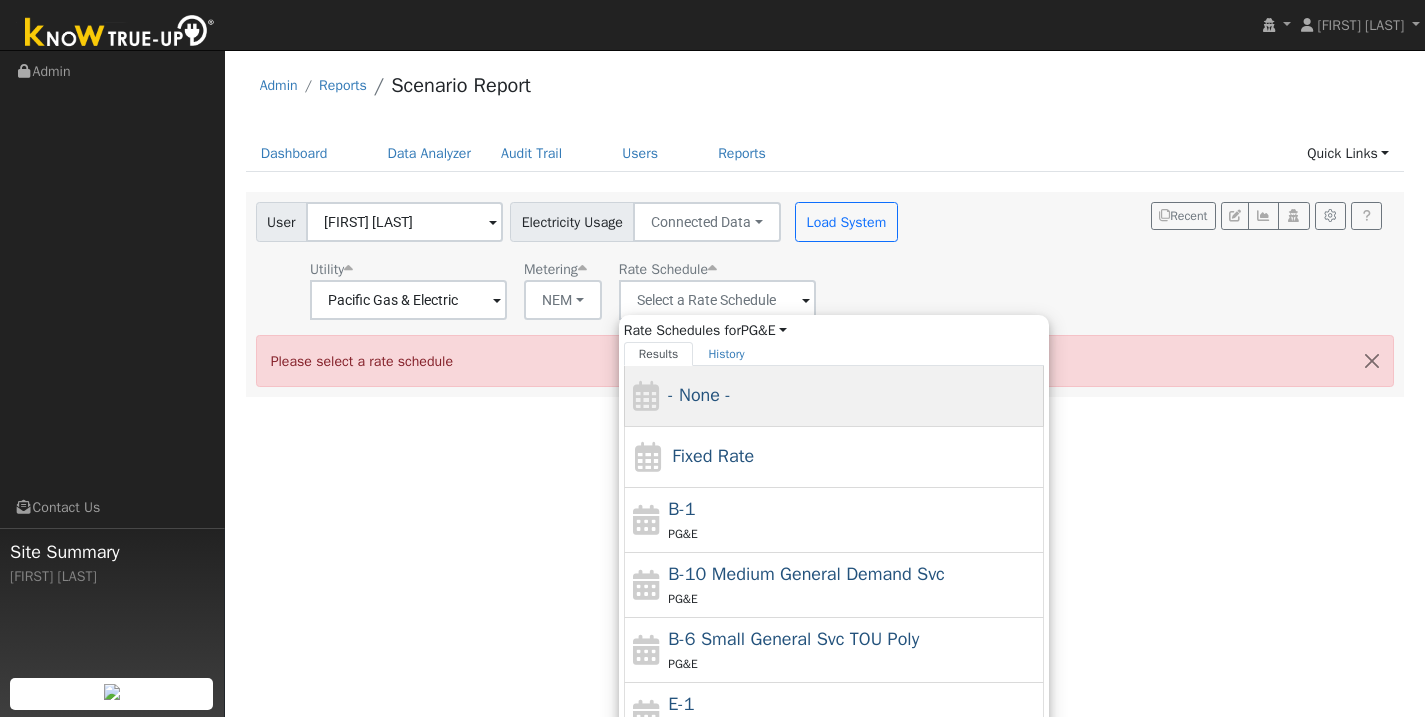 click on "- None -" at bounding box center (699, 395) 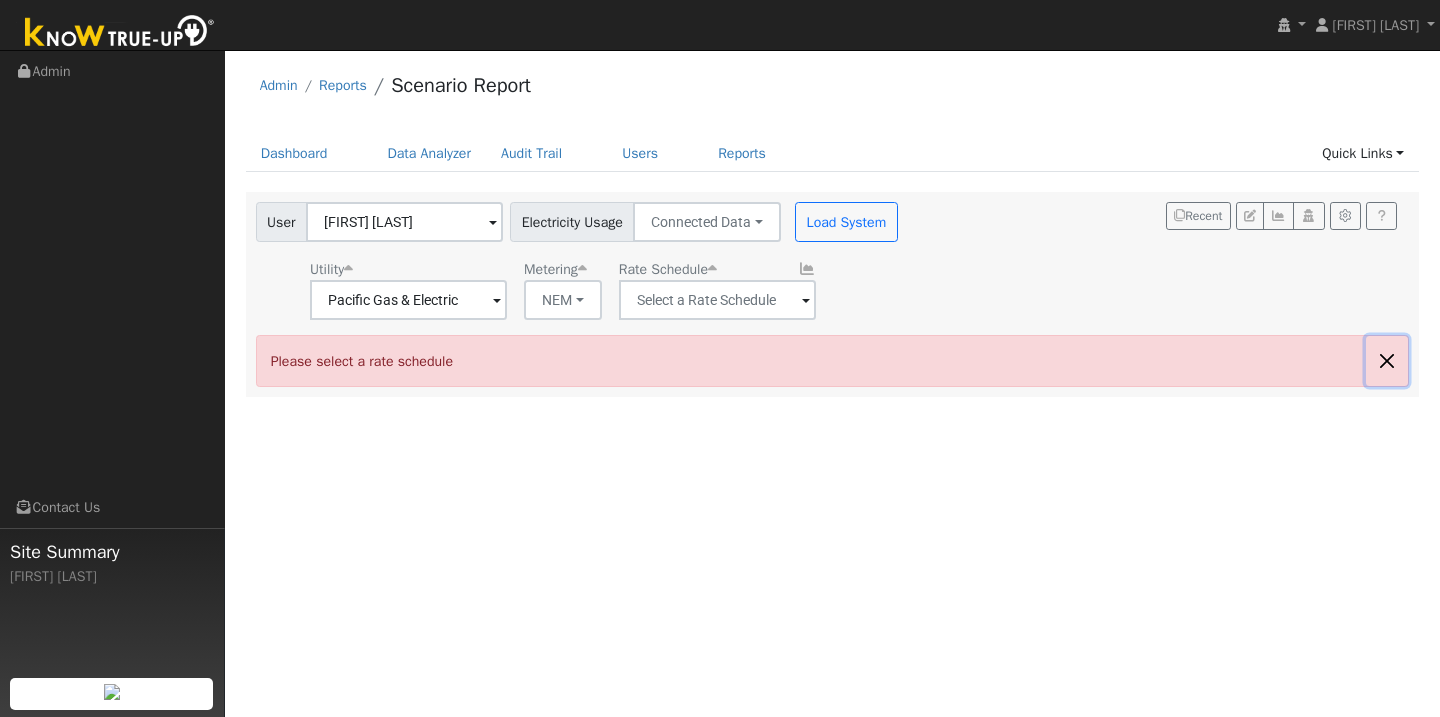 click at bounding box center [1387, 360] 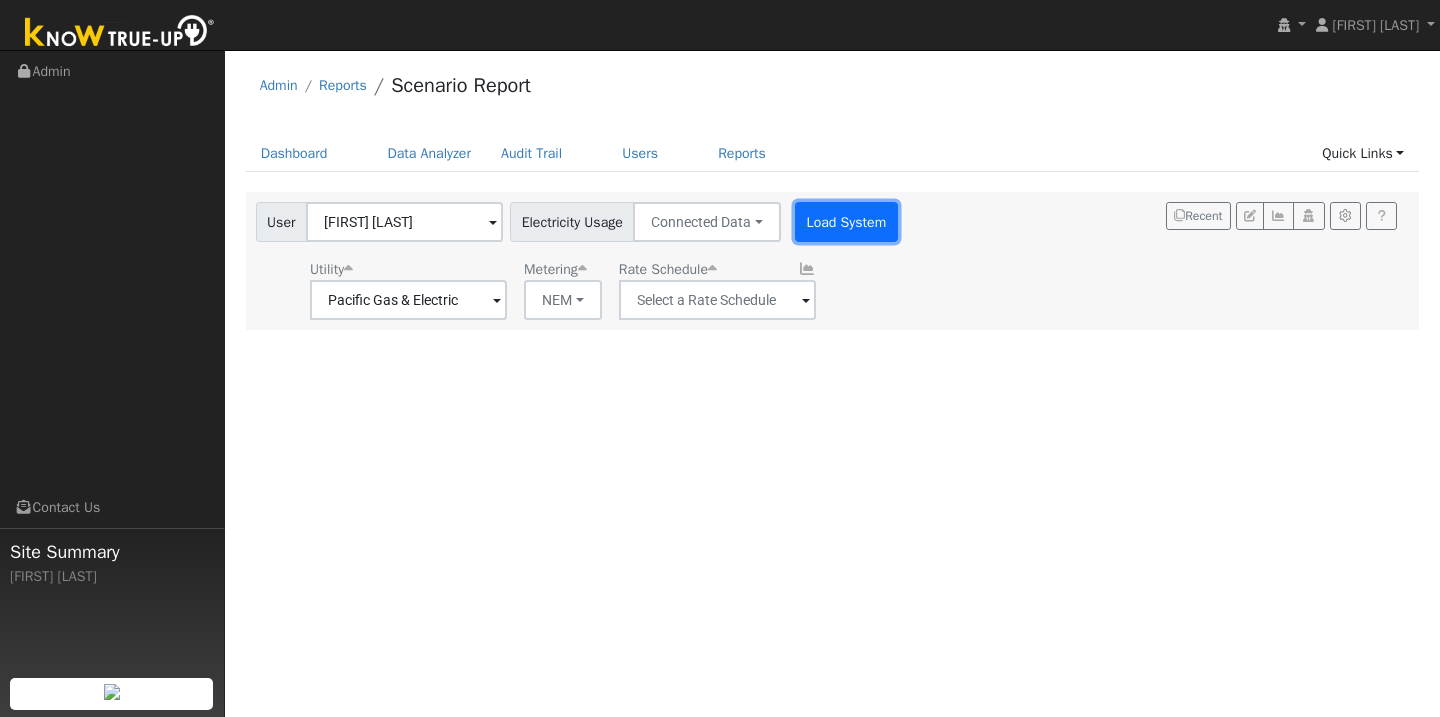 click on "Load System" at bounding box center [846, 222] 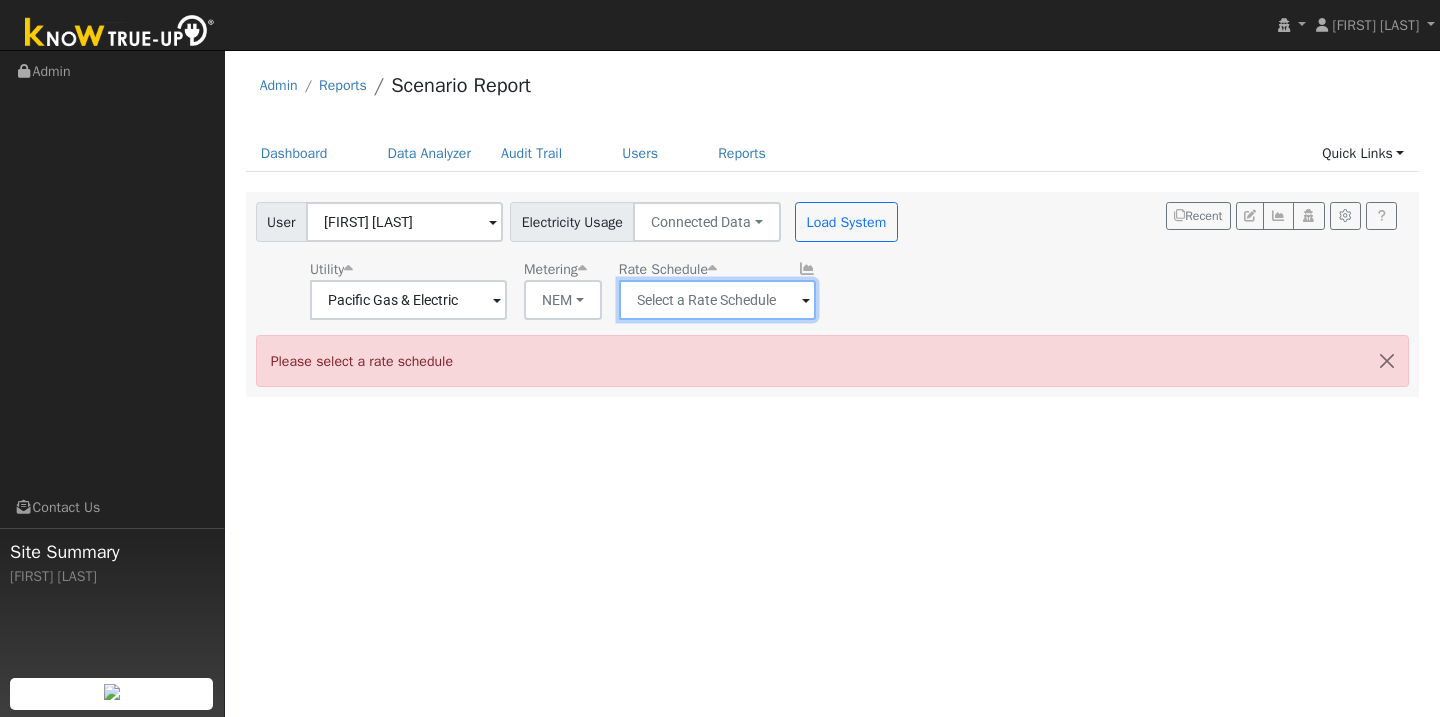 click at bounding box center (408, 300) 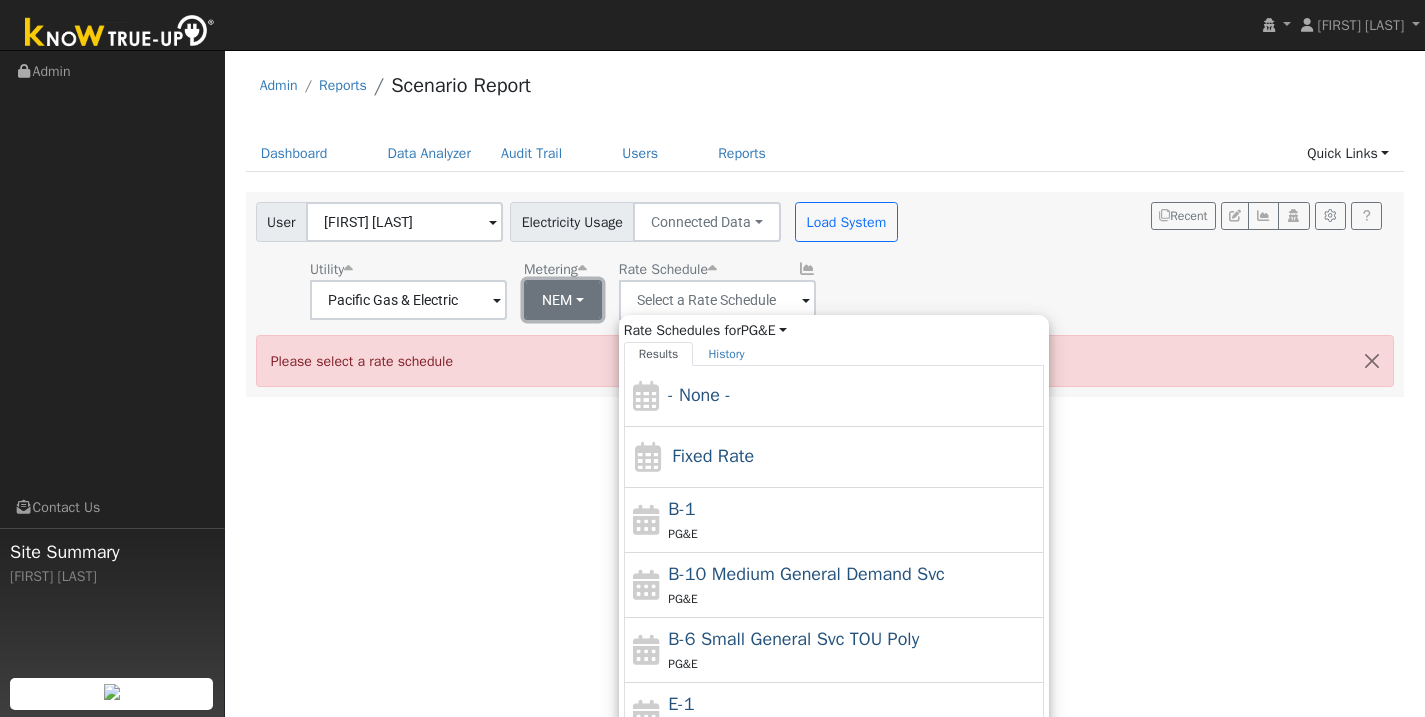 click on "NEM" at bounding box center (563, 300) 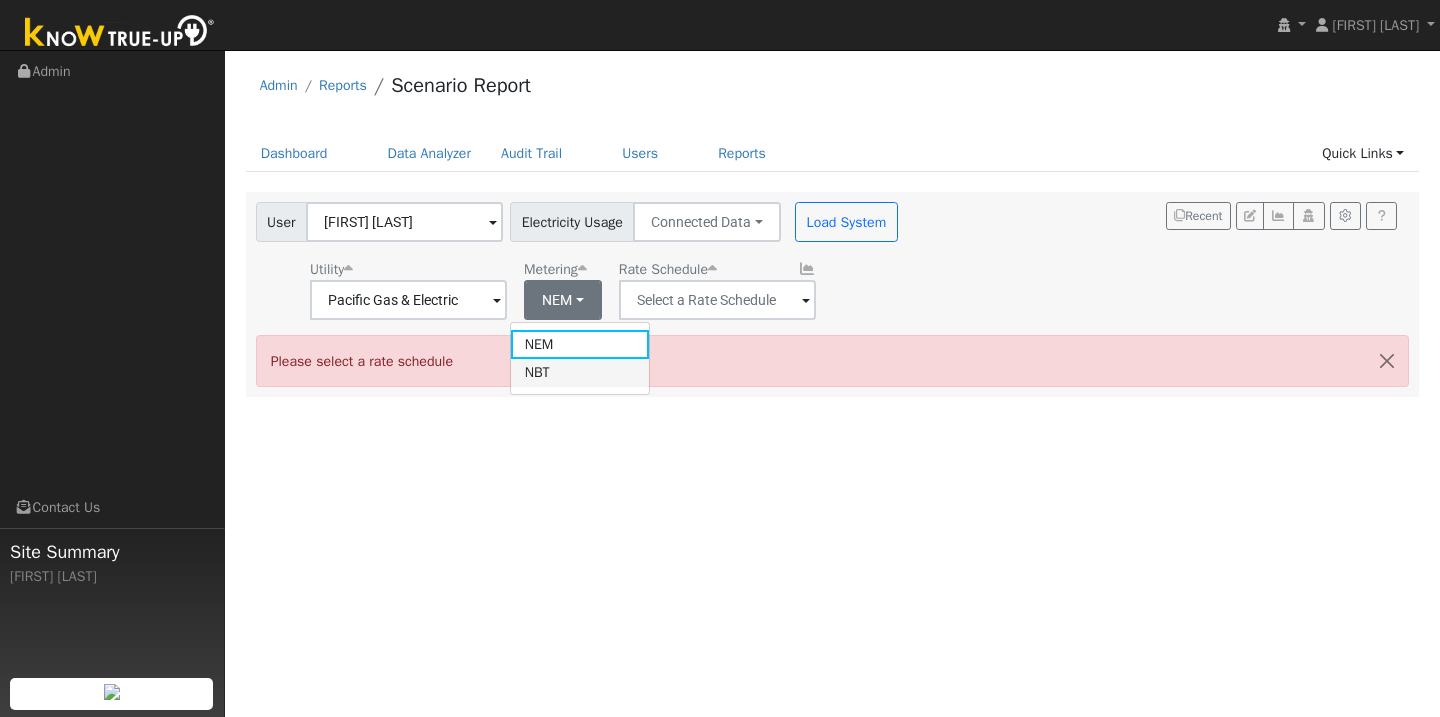 click on "NBT" at bounding box center (580, 373) 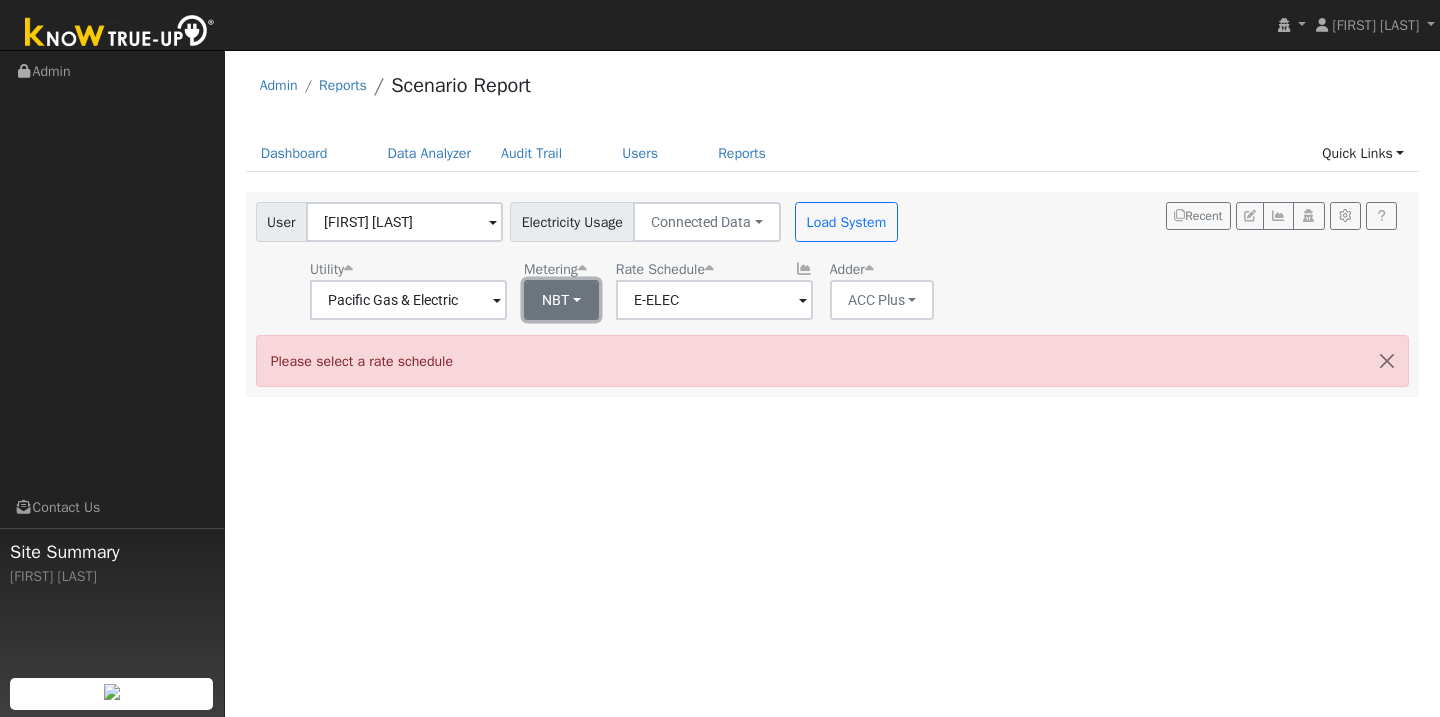 click on "NBT" at bounding box center [561, 300] 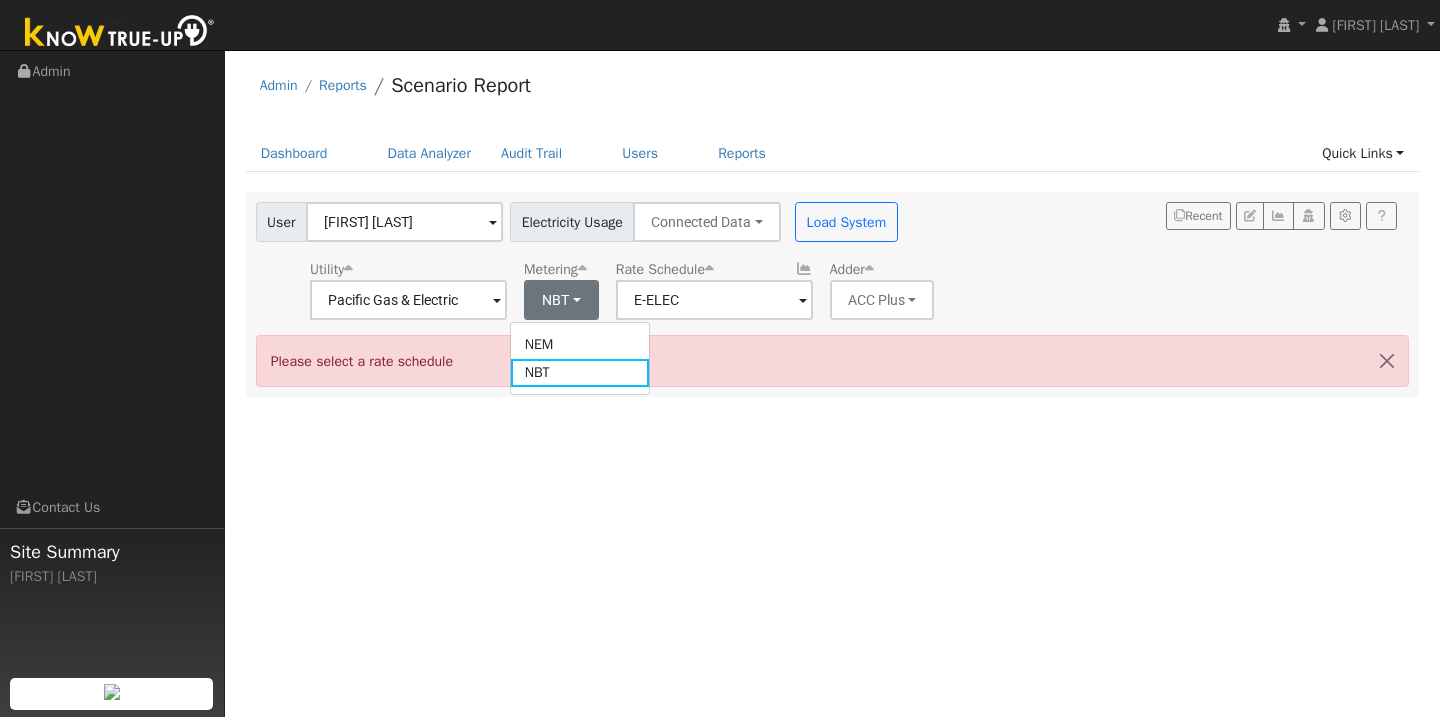 click on "User KYLIE Seifert Account   Default Account Default Account 24173 N Elliott Rd, Acampo, CA 95220 Primary Account Electricity Usage Connected Data Connected Data Estimated Data CSV Data Load System  Utility  Pacific Gas & Electric  Metering  NBT NEM NBT  Rate Schedule  E-ELEC  Adder  ACC Plus - None - ACC Plus SB-535  Recent" at bounding box center [829, 257] 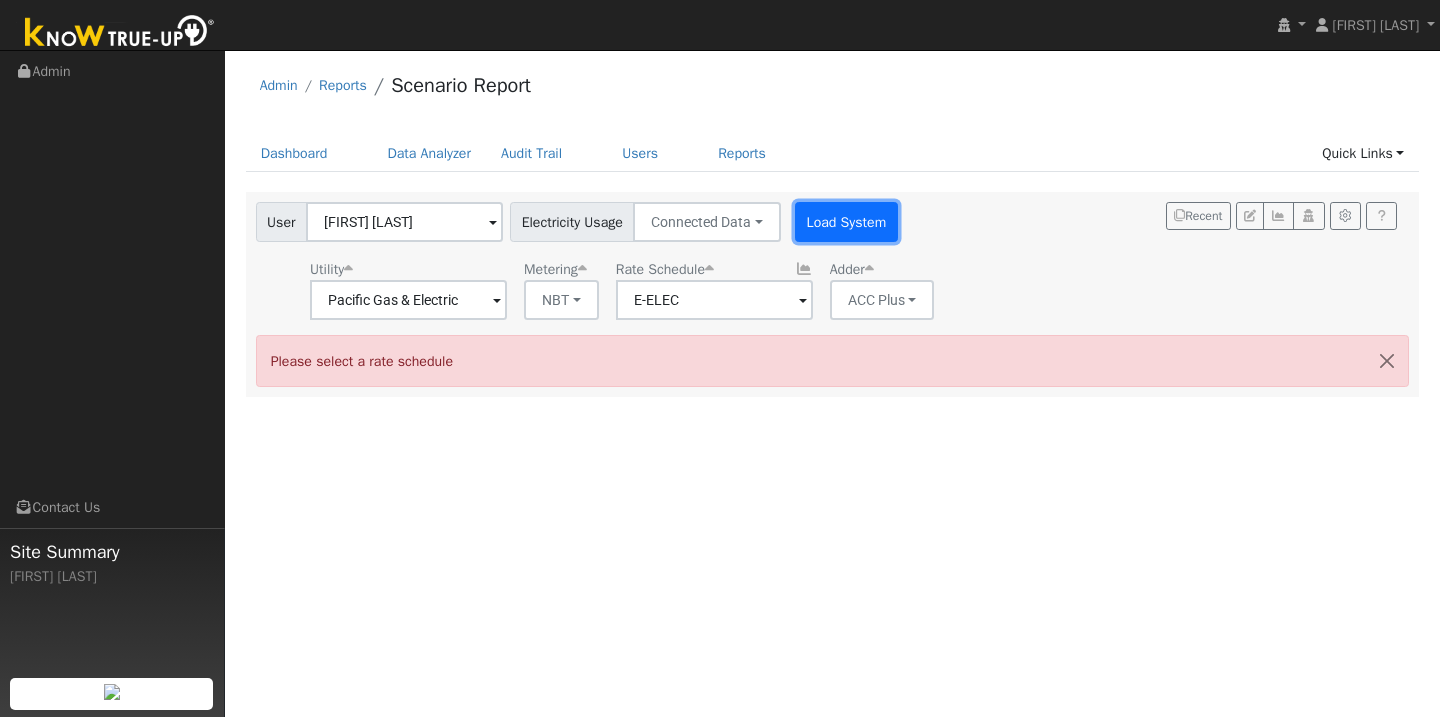click on "Load System" at bounding box center [846, 222] 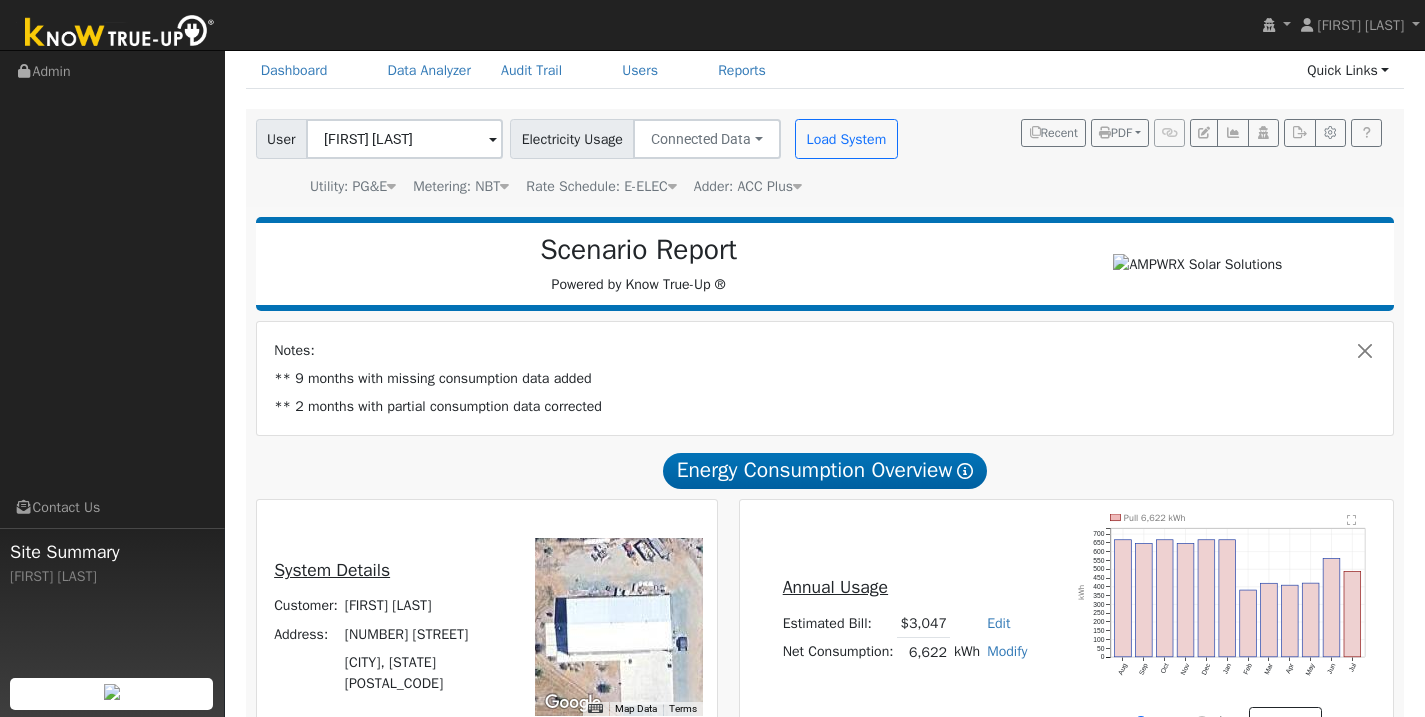 scroll, scrollTop: 152, scrollLeft: 0, axis: vertical 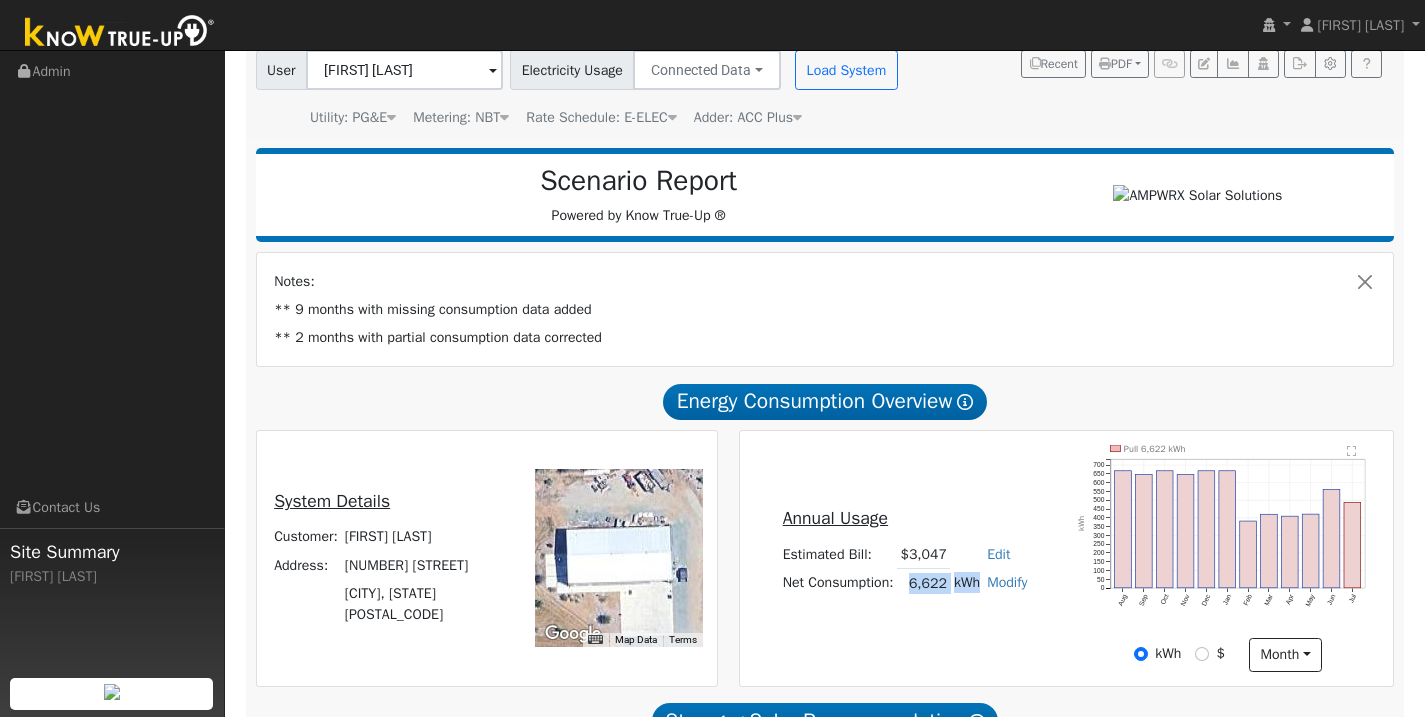 drag, startPoint x: 911, startPoint y: 592, endPoint x: 988, endPoint y: 596, distance: 77.10383 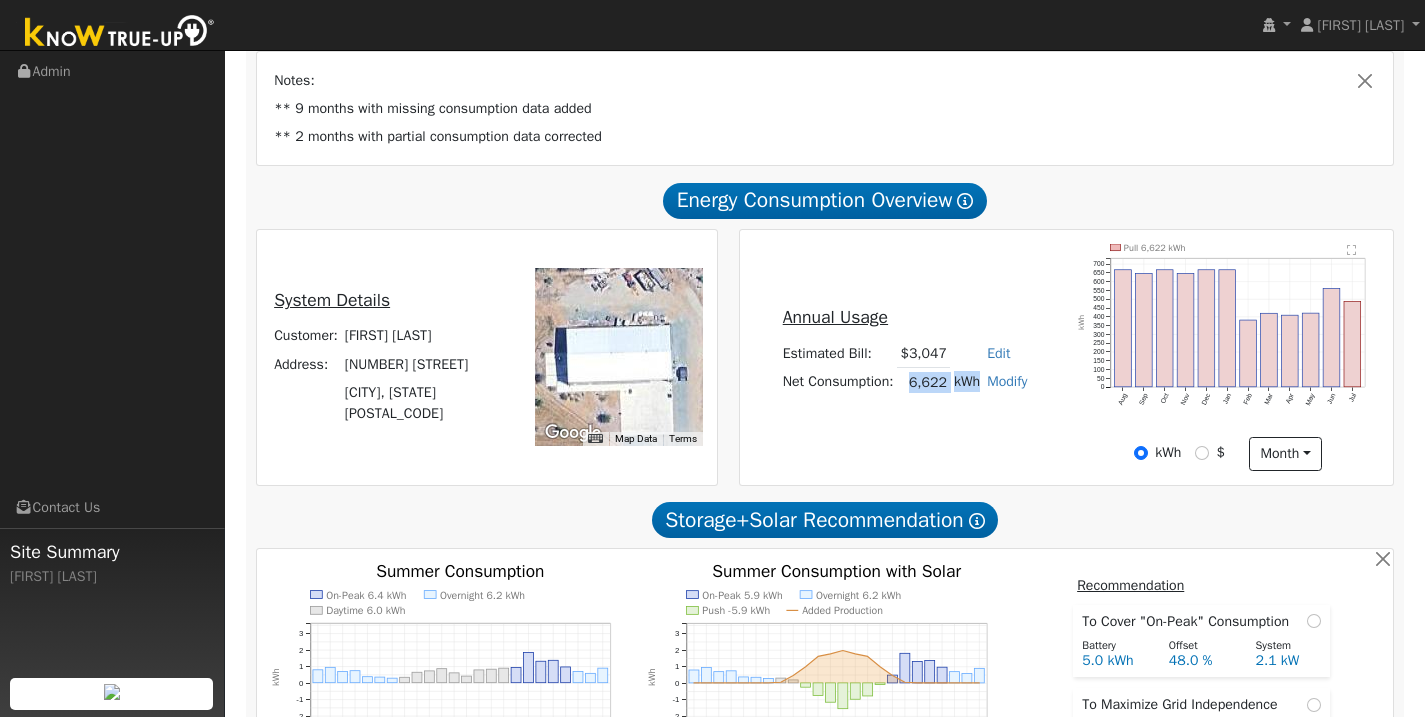 scroll, scrollTop: 418, scrollLeft: 0, axis: vertical 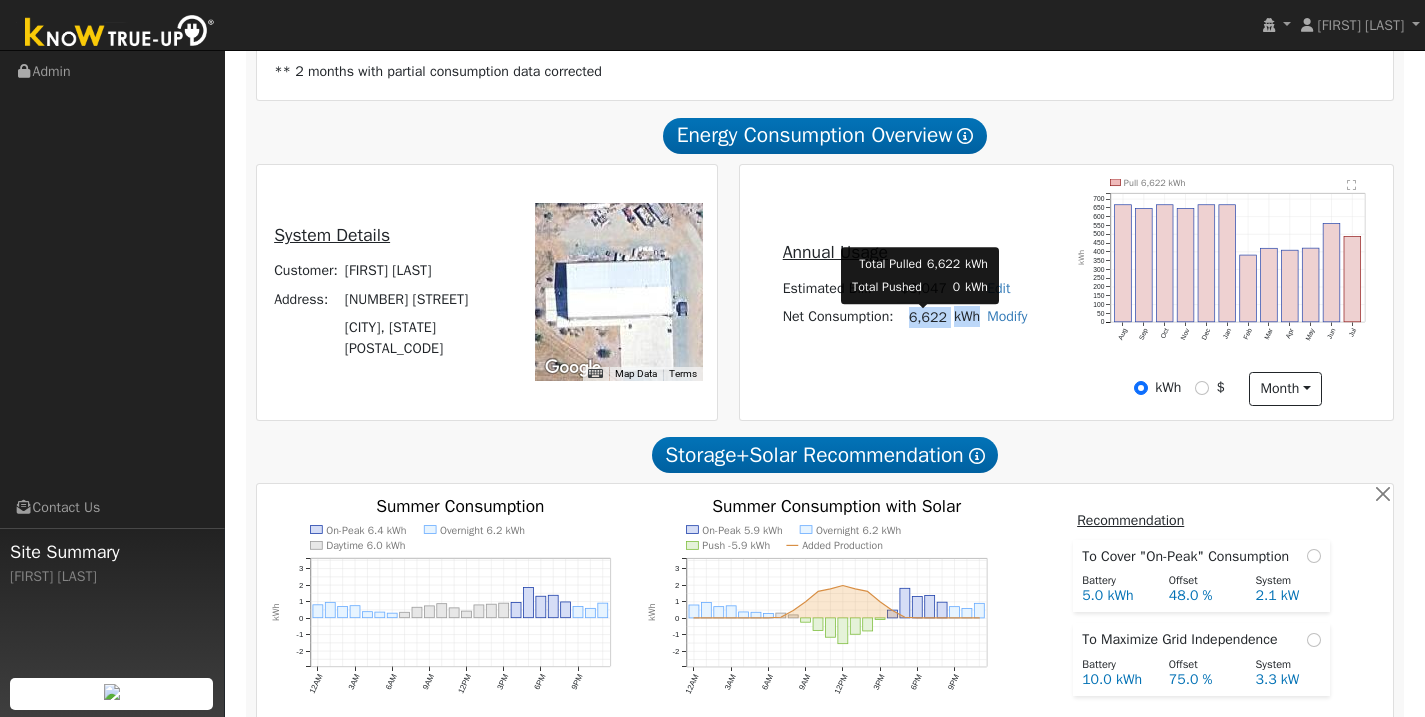 click on "6,622" at bounding box center (923, 317) 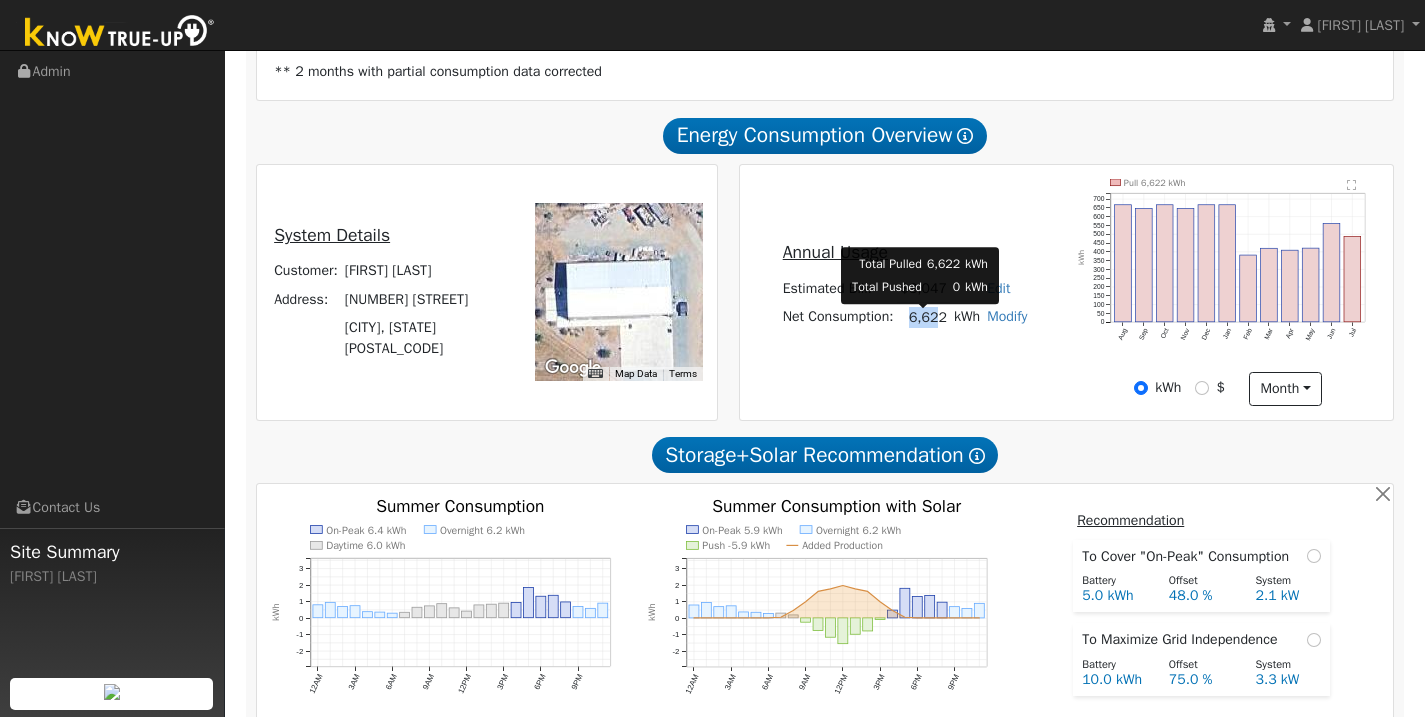 drag, startPoint x: 904, startPoint y: 325, endPoint x: 941, endPoint y: 327, distance: 37.054016 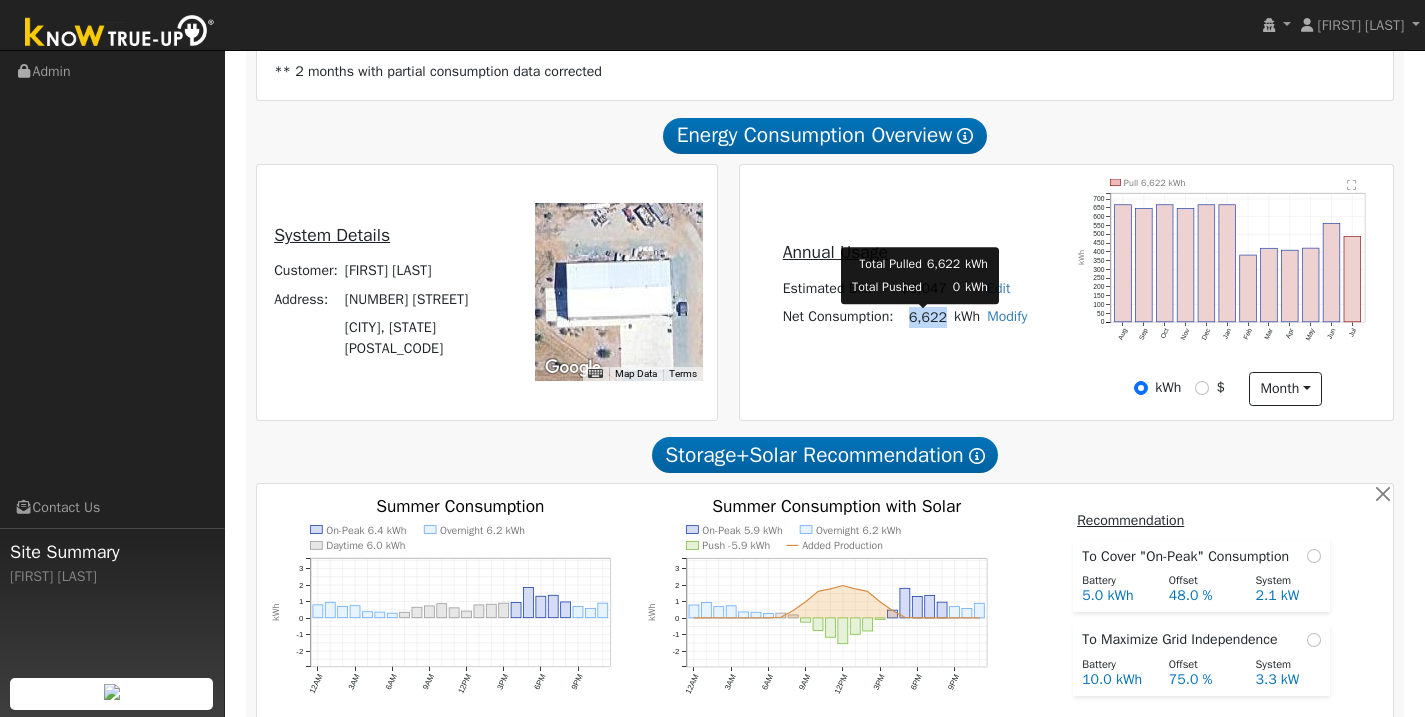 drag, startPoint x: 945, startPoint y: 326, endPoint x: 904, endPoint y: 321, distance: 41.303753 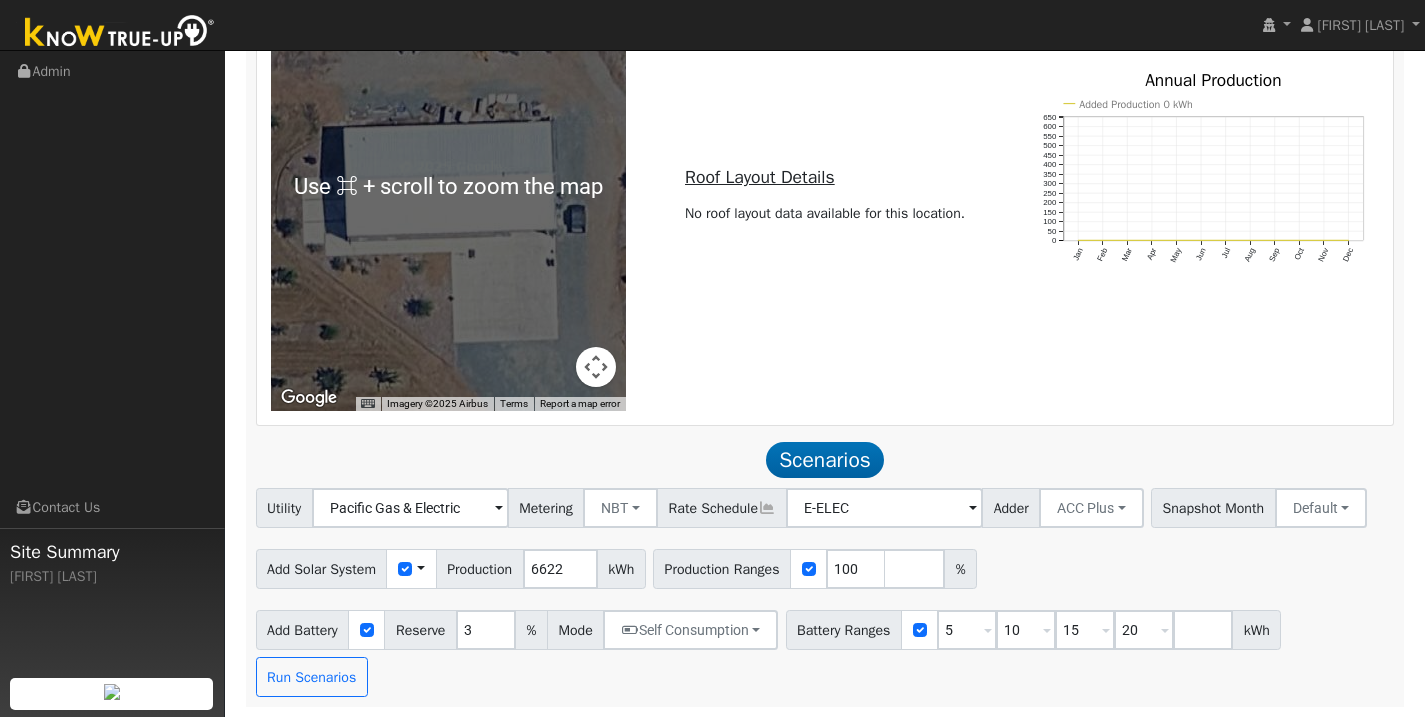 scroll, scrollTop: 1331, scrollLeft: 0, axis: vertical 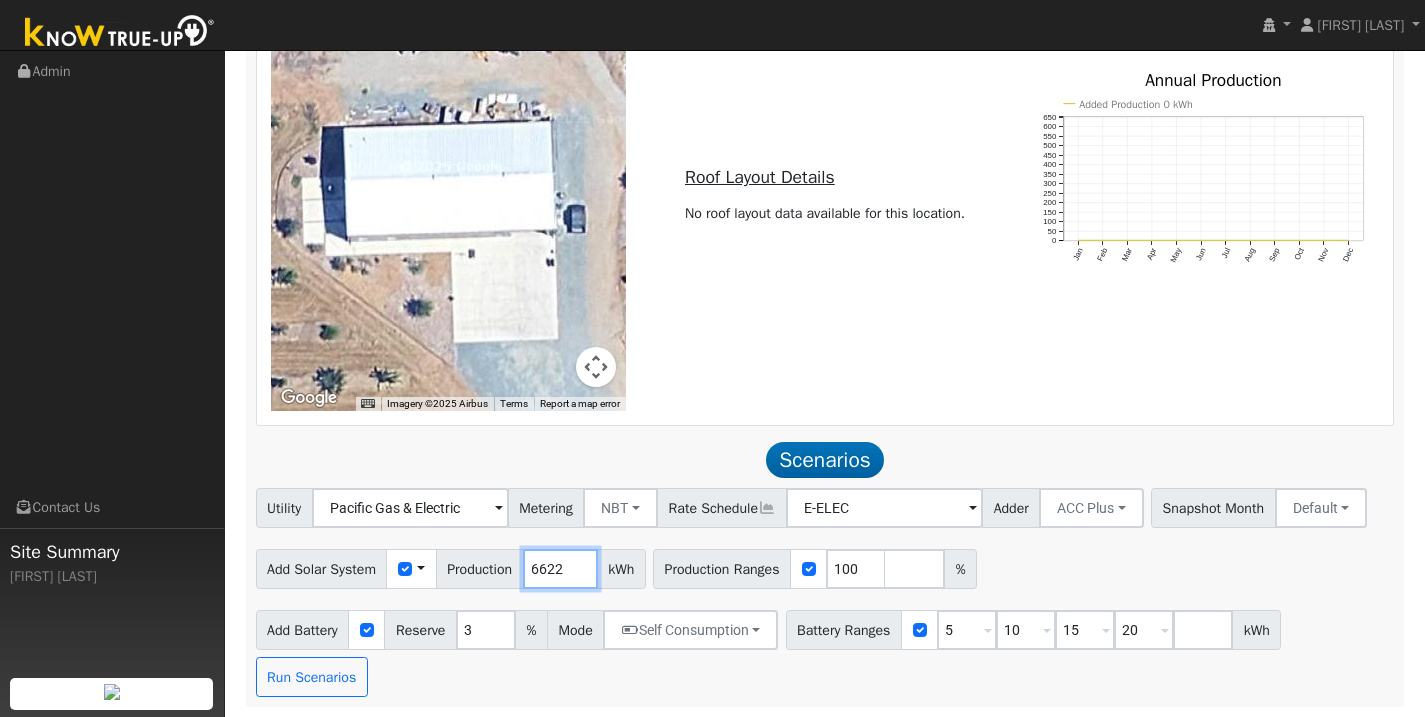drag, startPoint x: 579, startPoint y: 569, endPoint x: 524, endPoint y: 557, distance: 56.293873 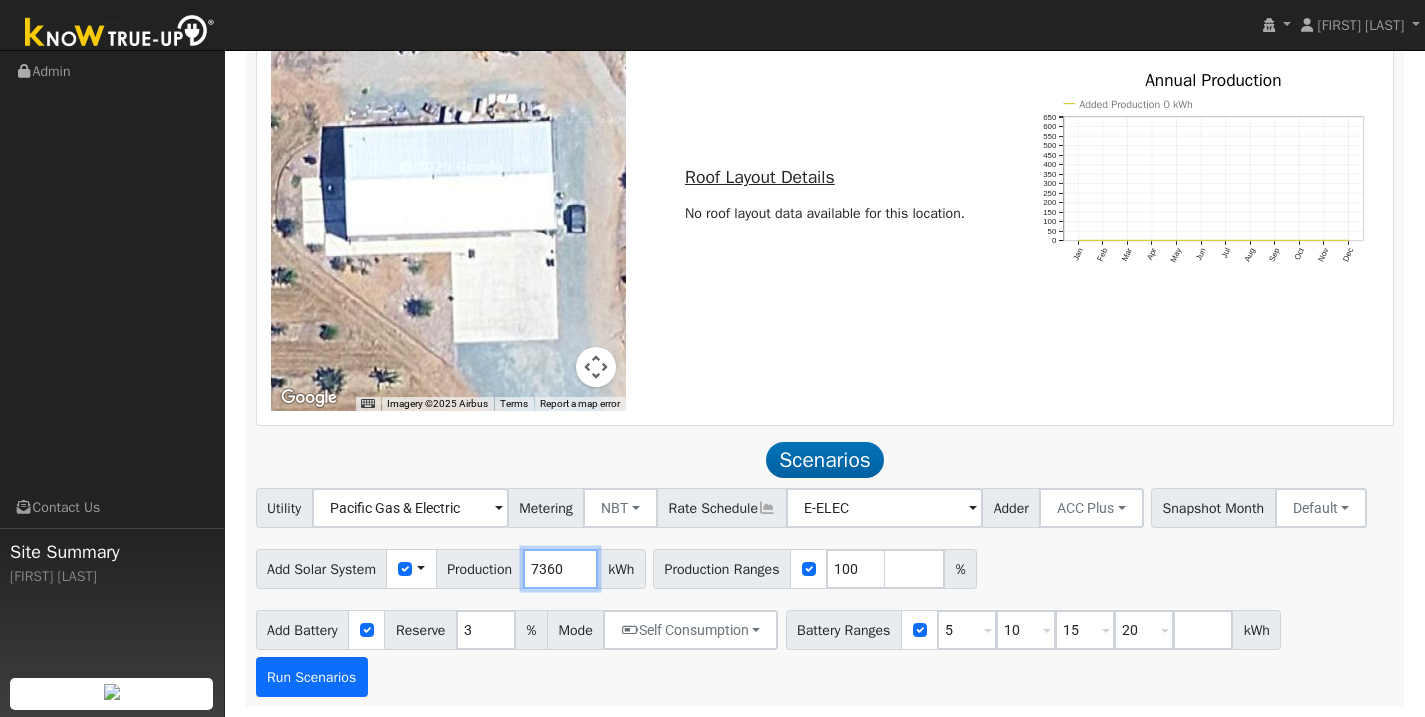 type on "7360" 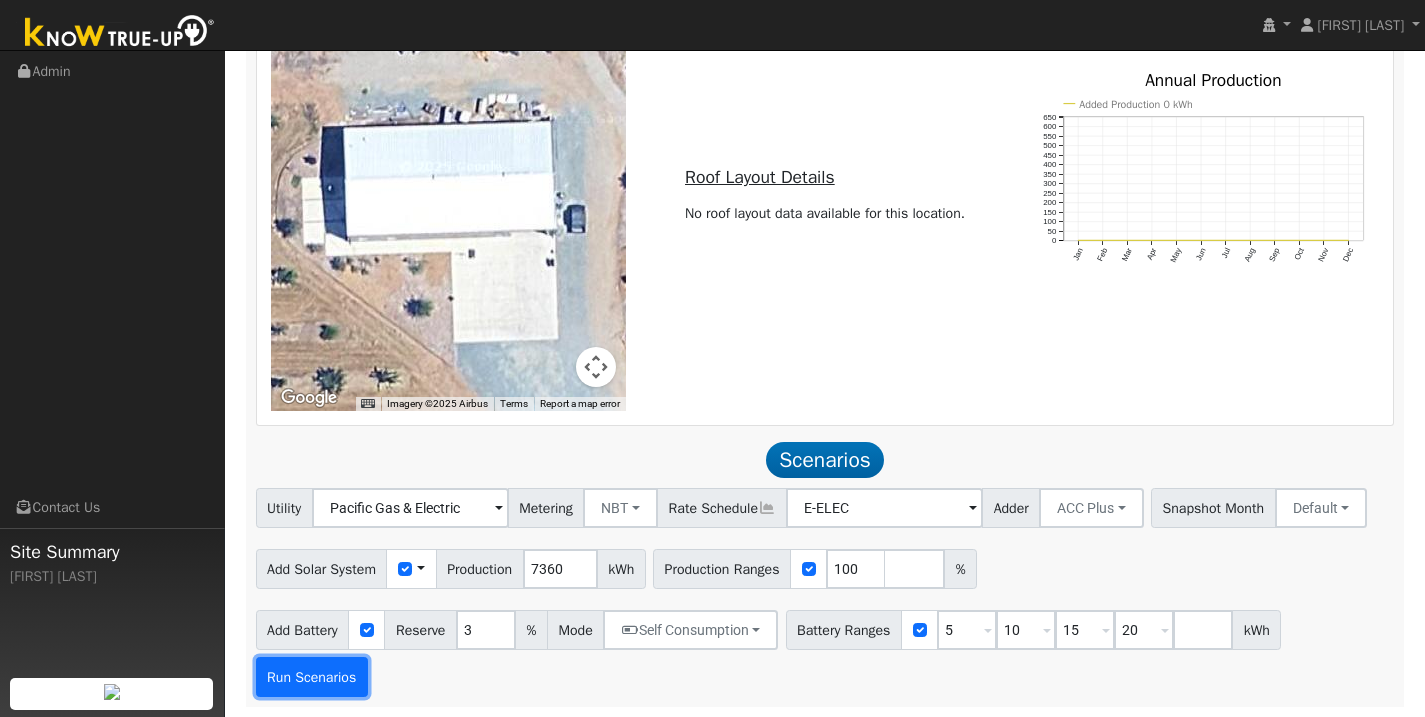 click on "Run Scenarios" at bounding box center [312, 677] 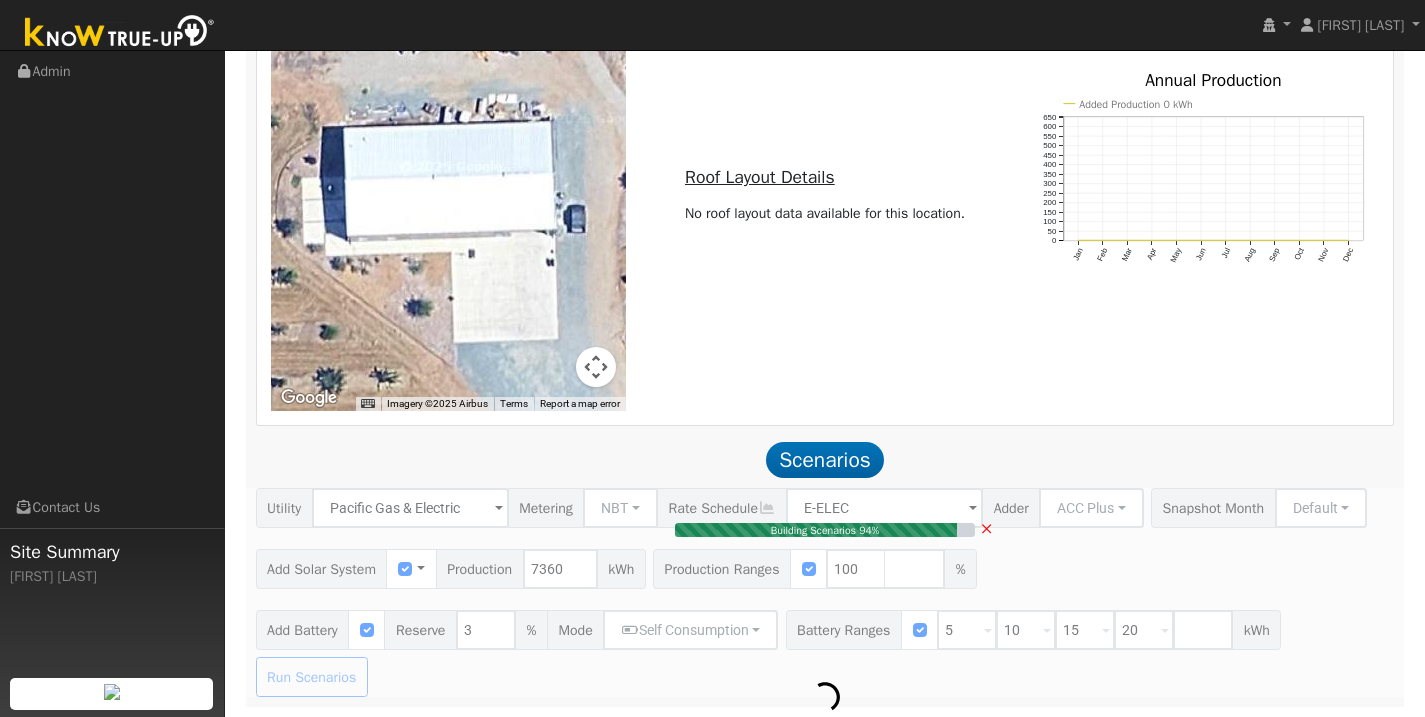 type on "2.1" 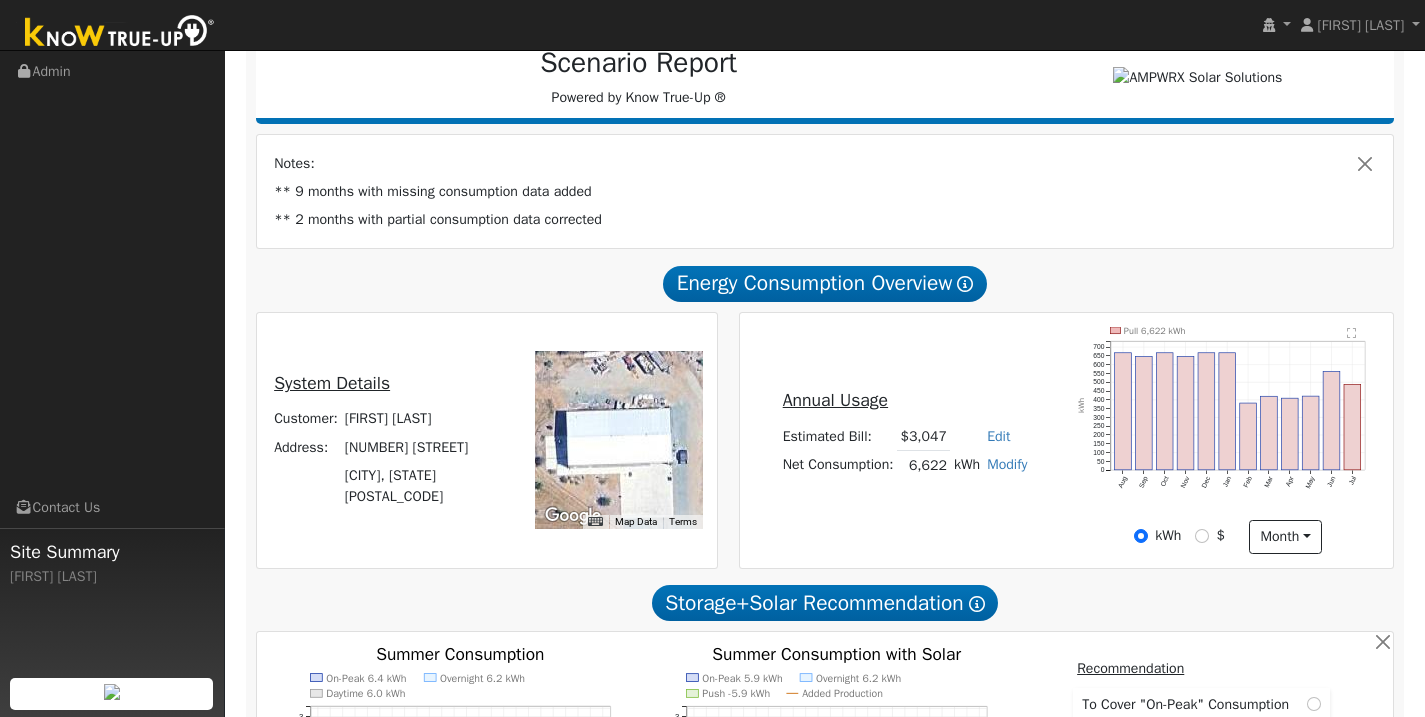 scroll, scrollTop: 314, scrollLeft: 0, axis: vertical 